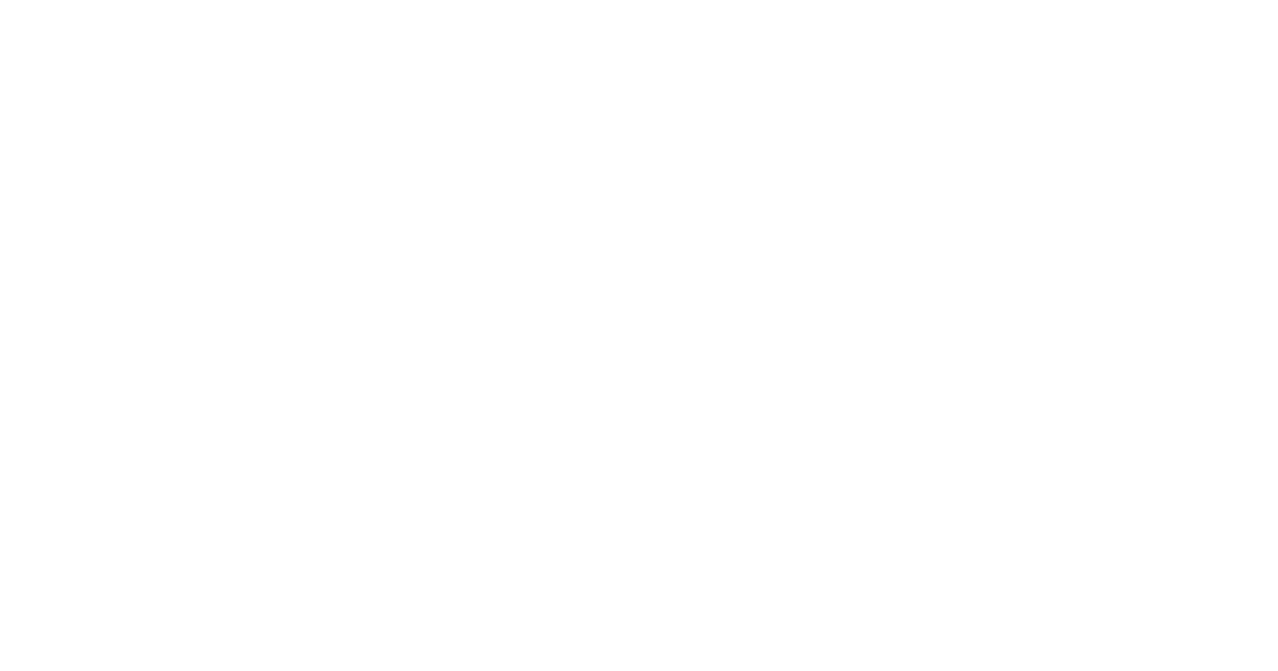 scroll, scrollTop: 0, scrollLeft: 0, axis: both 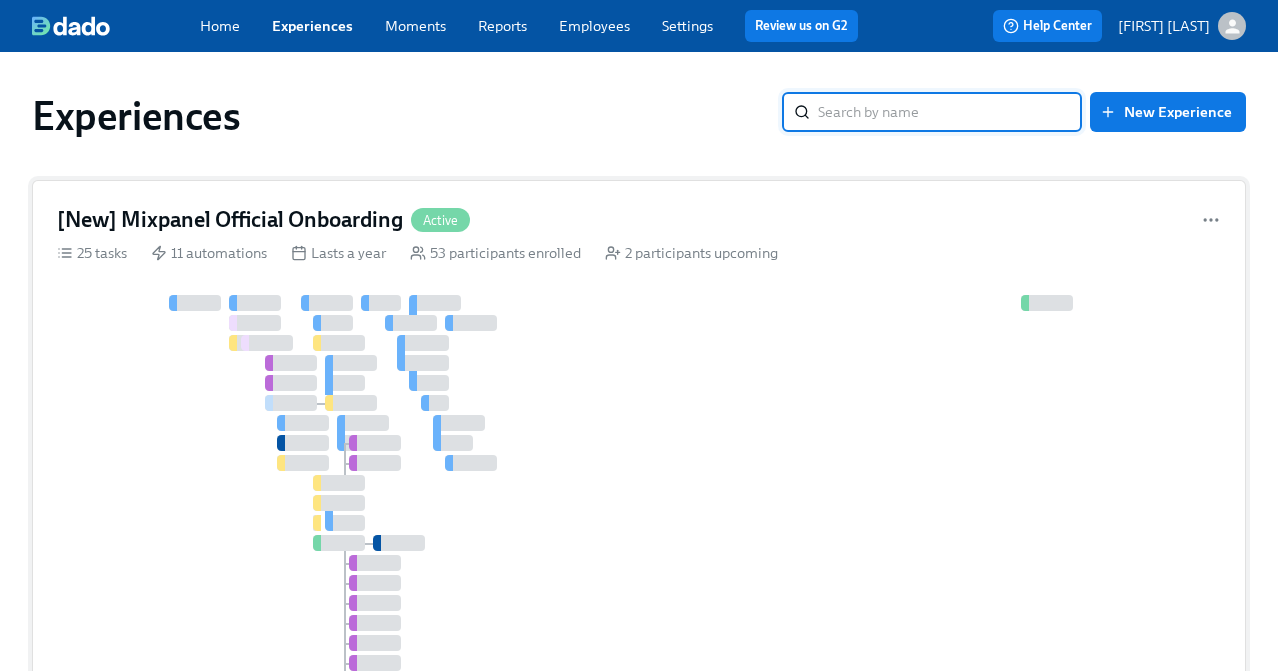 type on "i" 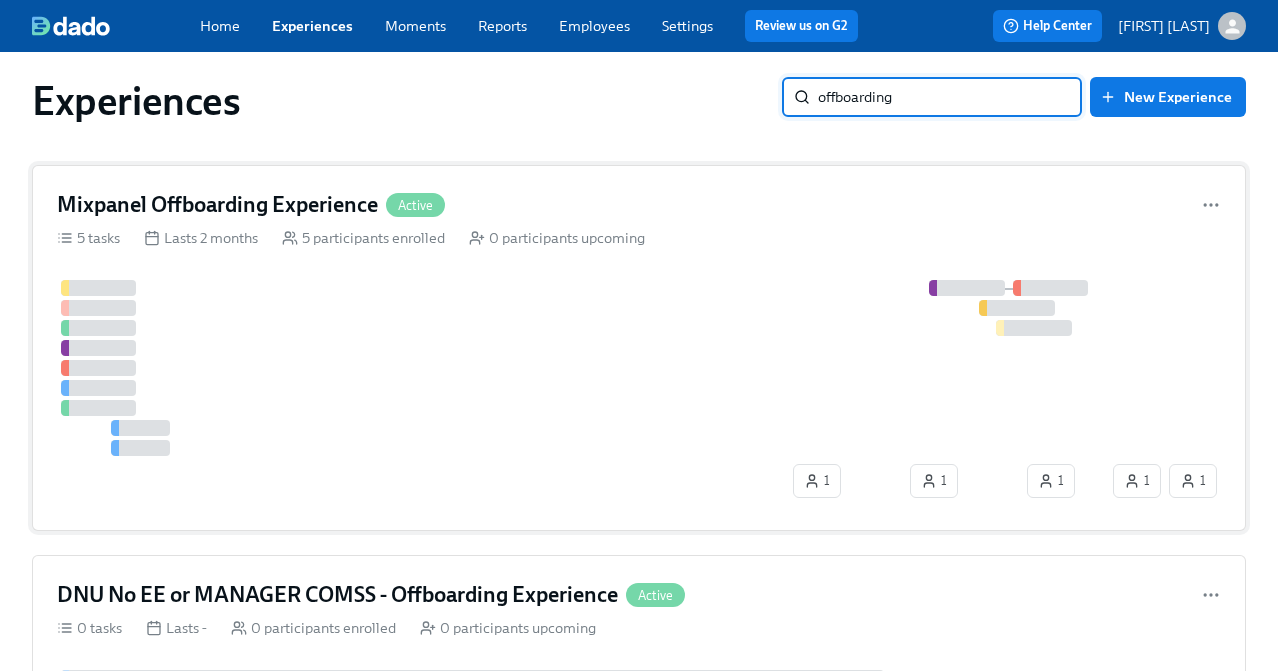 scroll, scrollTop: 14, scrollLeft: 0, axis: vertical 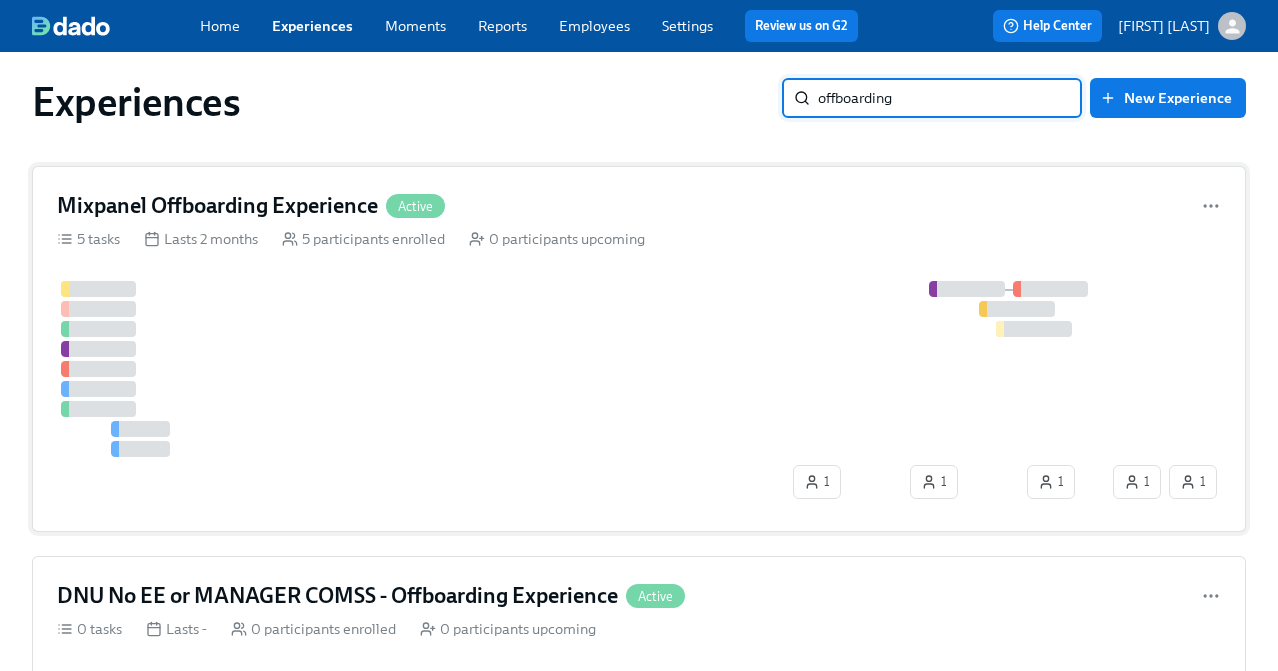 type on "offboarding" 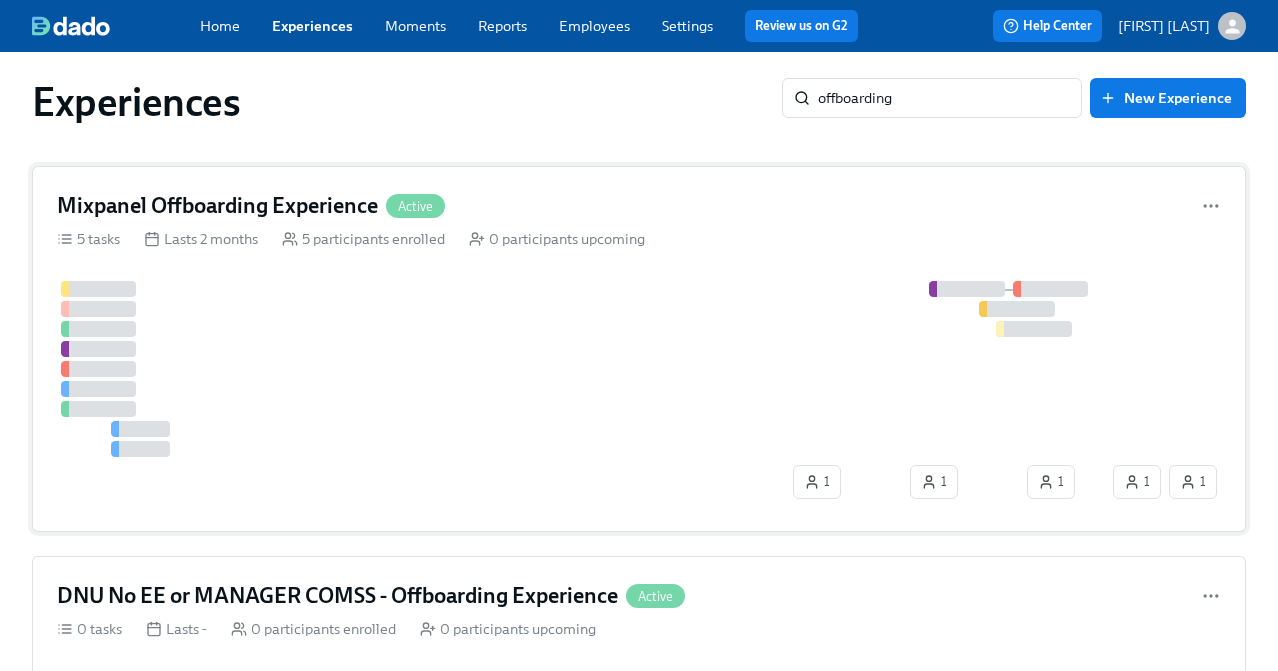 click at bounding box center (583, 369) 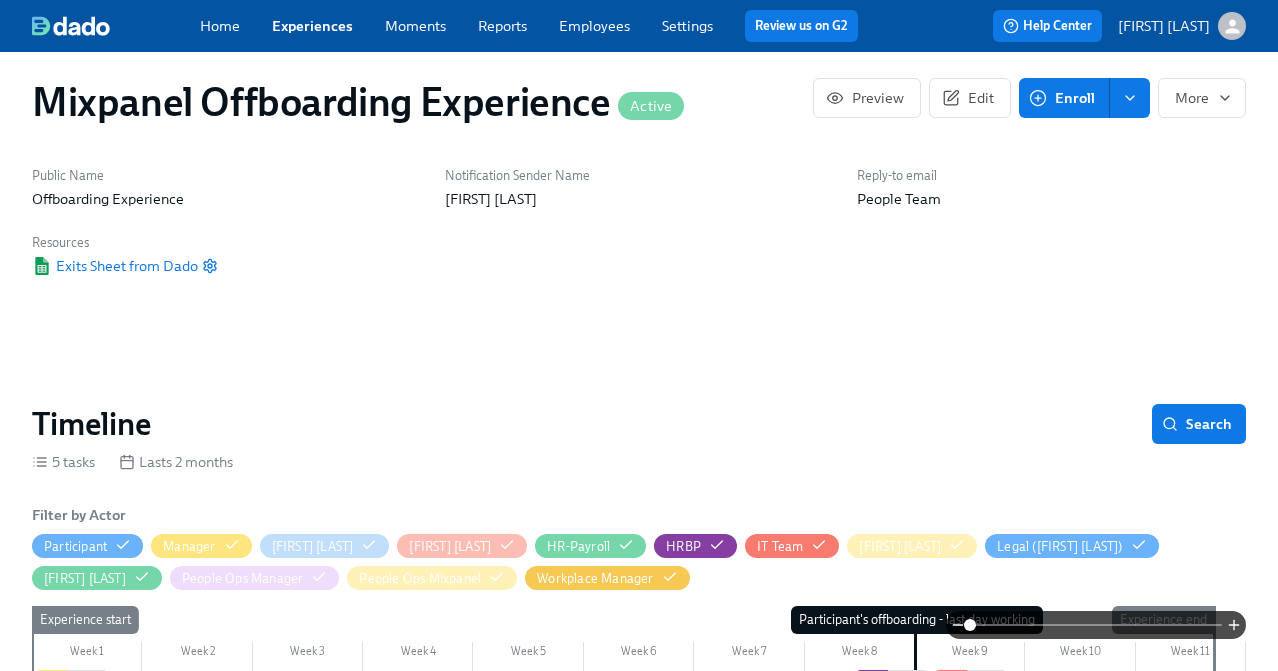 scroll, scrollTop: 0, scrollLeft: 0, axis: both 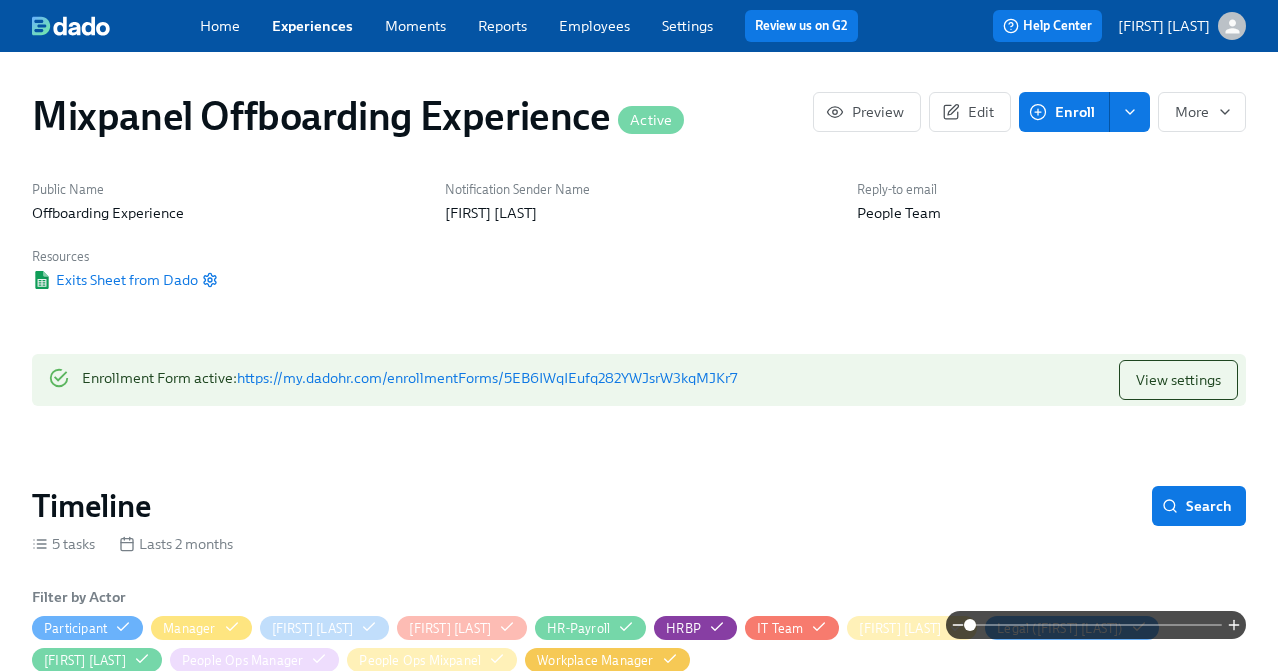 click on "https://my.dadohr.com/enrollmentForms/5EB6IWqIEufq282YWJsrW3kqMJKr7" at bounding box center (487, 378) 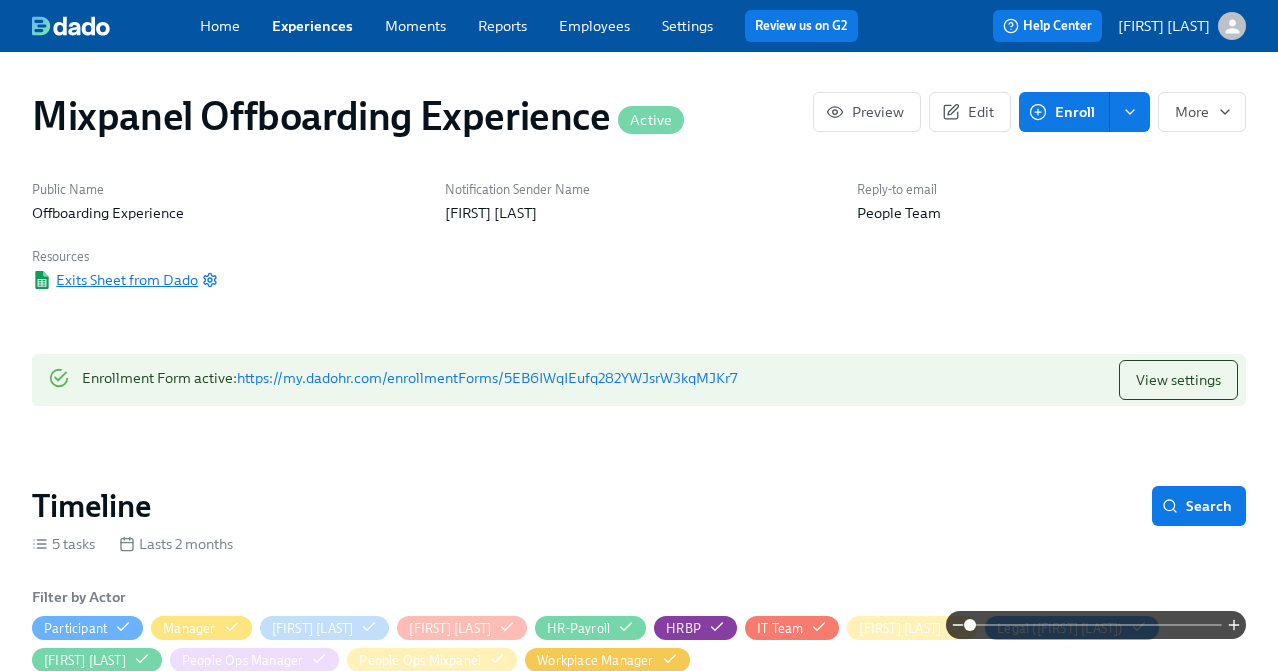 click on "Exits Sheet from Dado" at bounding box center (115, 280) 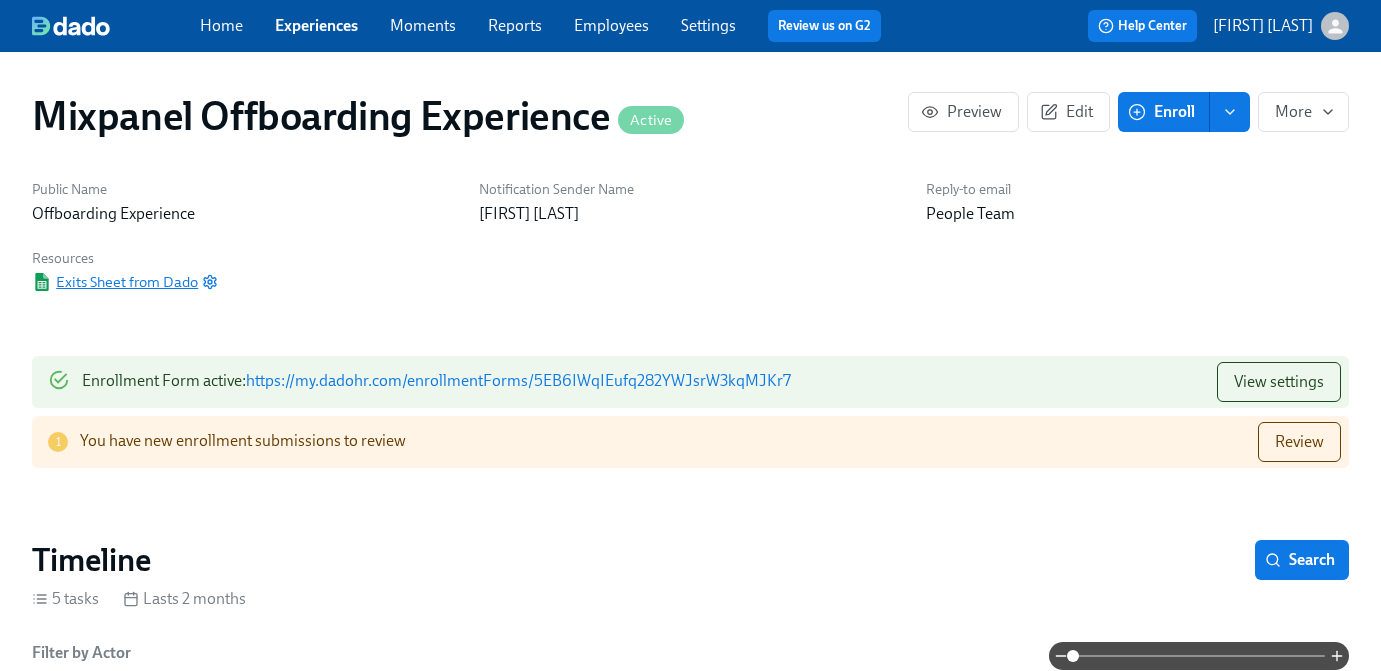 scroll, scrollTop: 0, scrollLeft: 4355, axis: horizontal 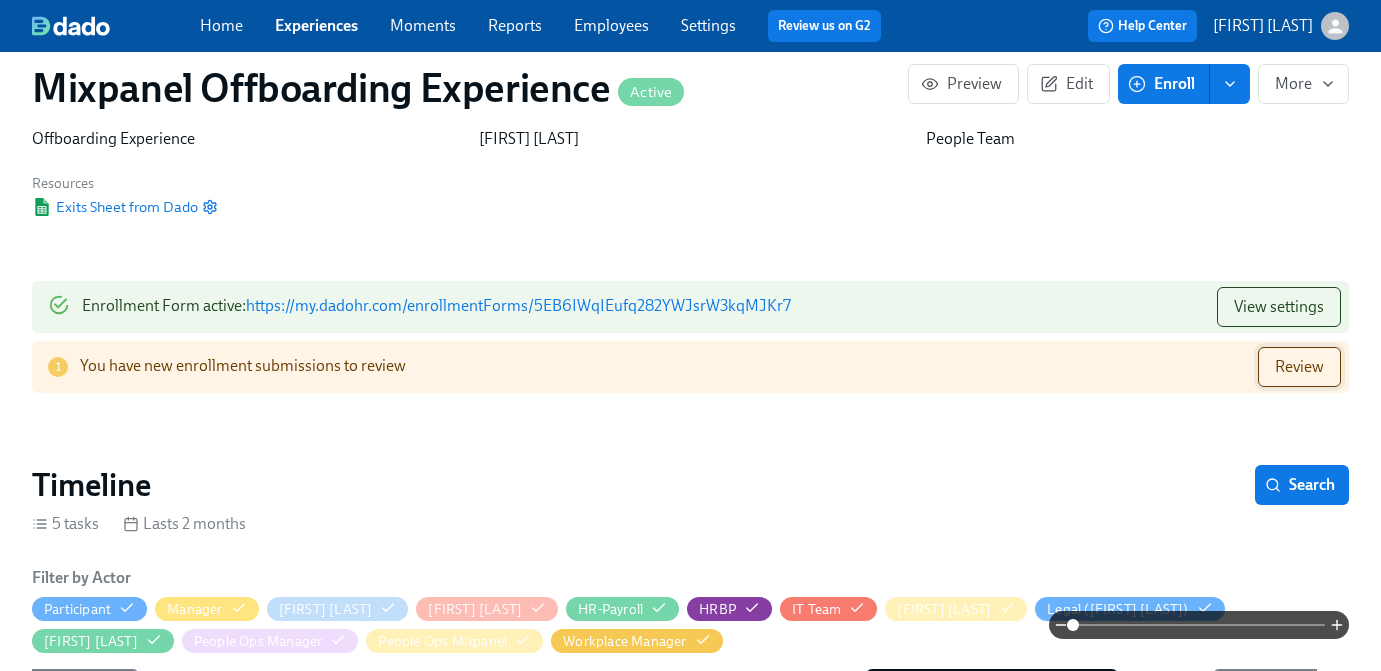 click on "Review" at bounding box center (1299, 367) 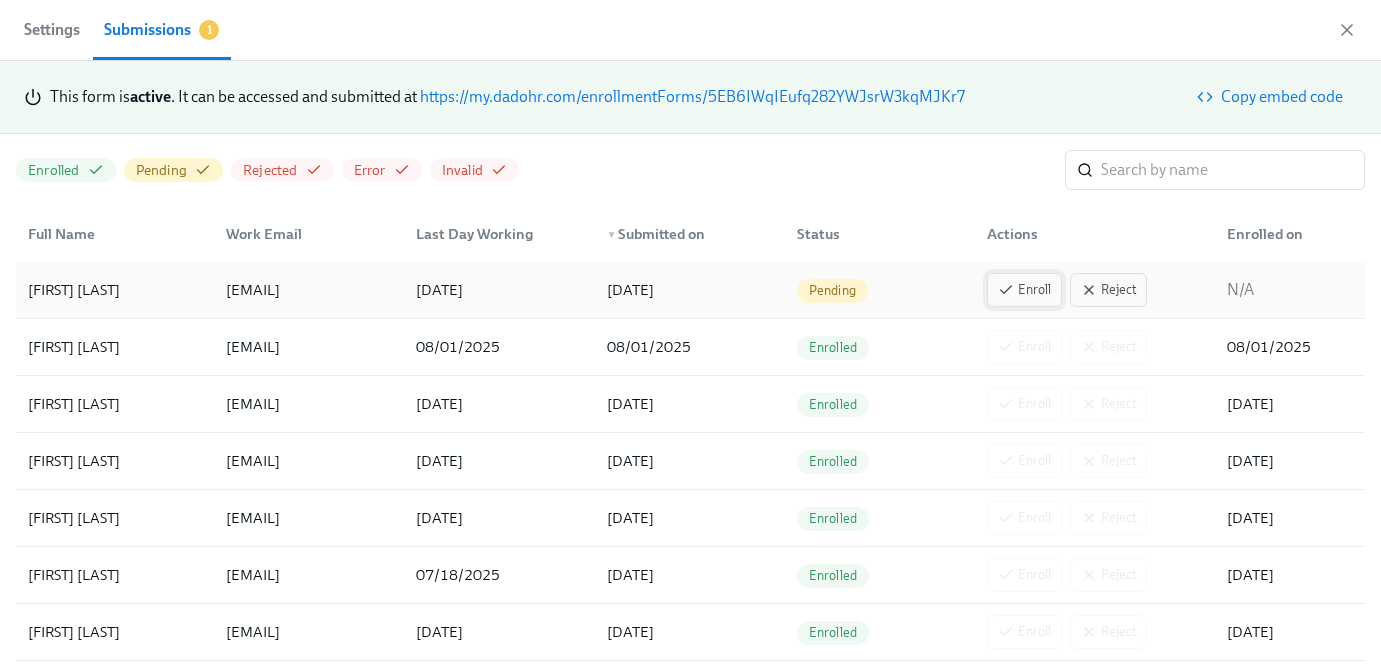 click on "Enroll" at bounding box center [1024, 290] 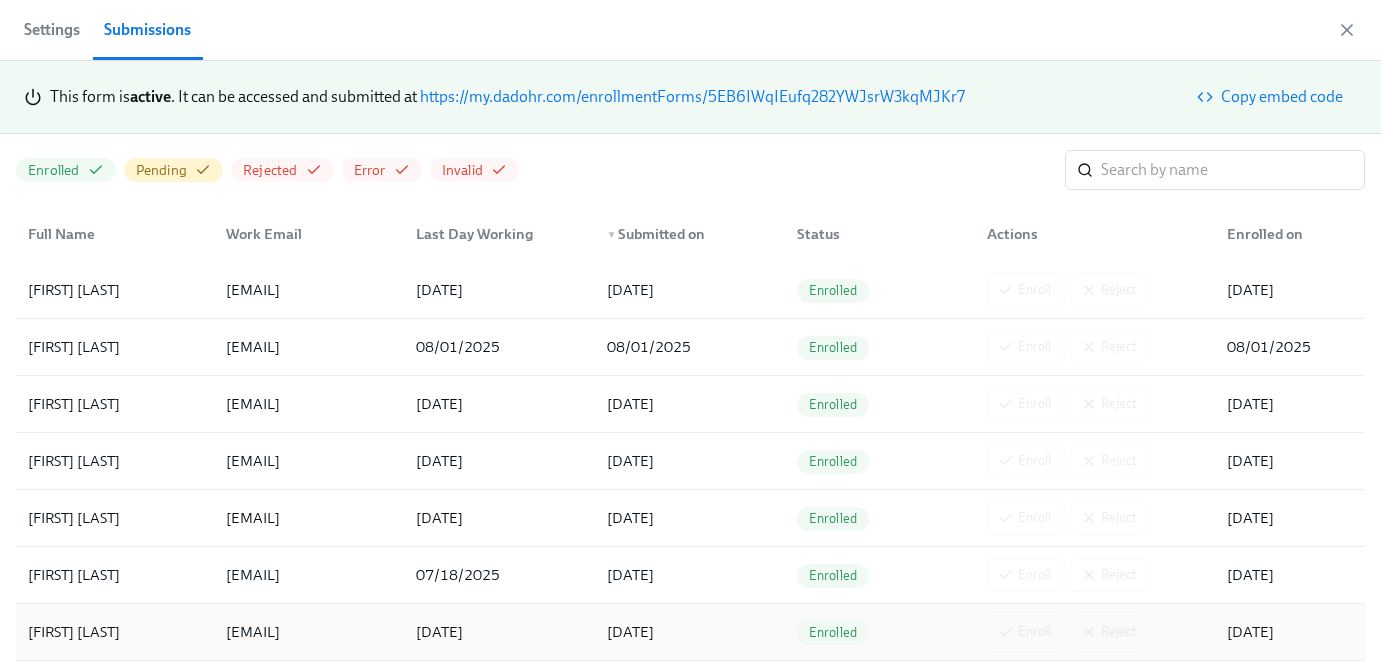 scroll, scrollTop: 0, scrollLeft: 4671, axis: horizontal 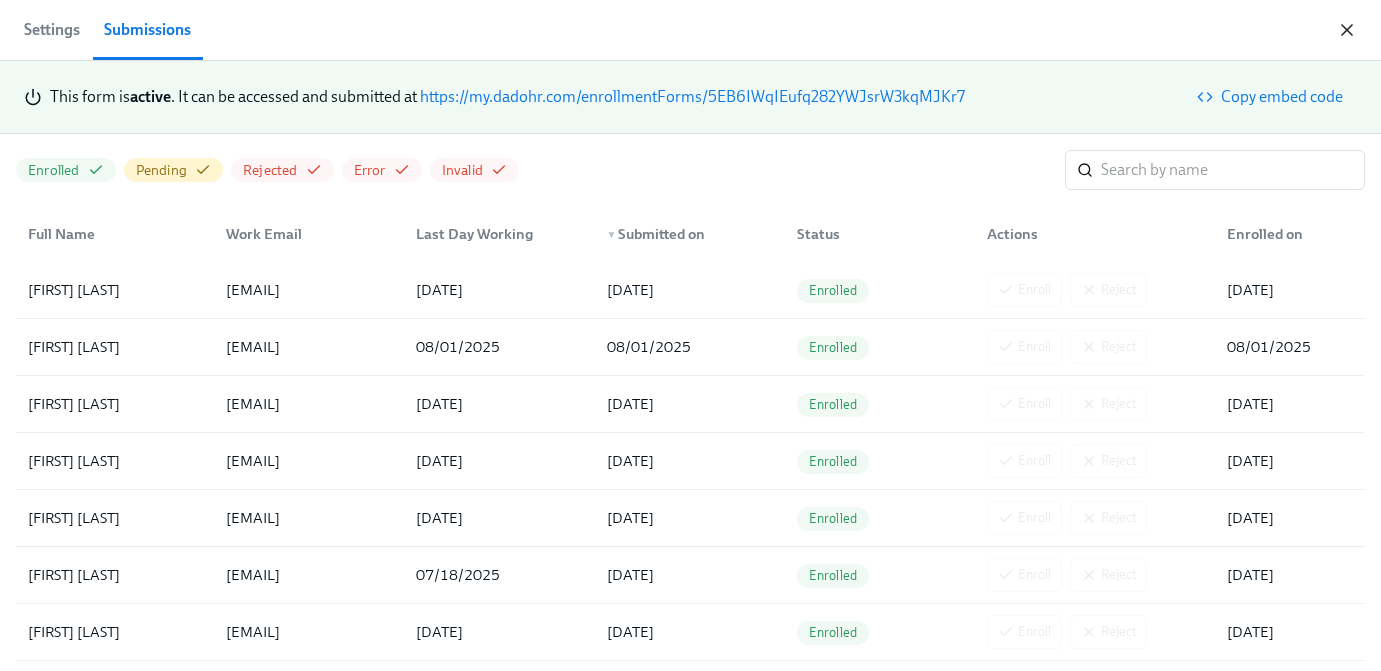 click 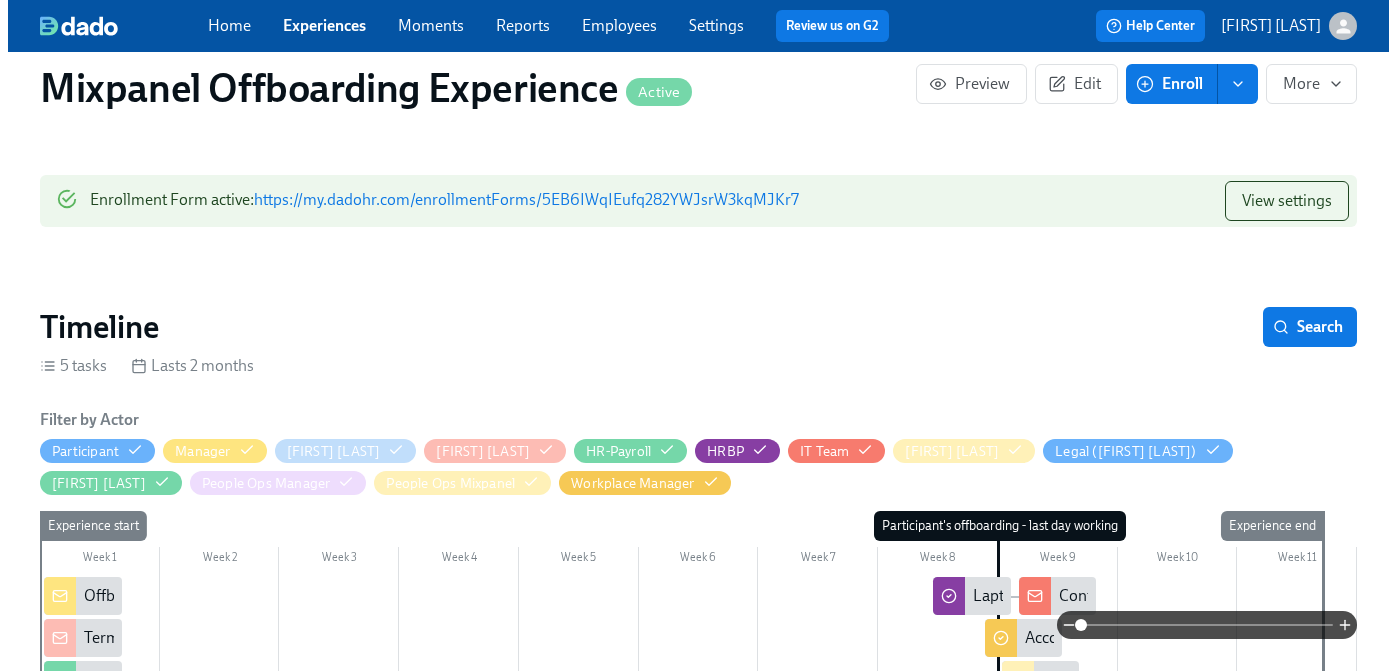 scroll, scrollTop: 0, scrollLeft: 0, axis: both 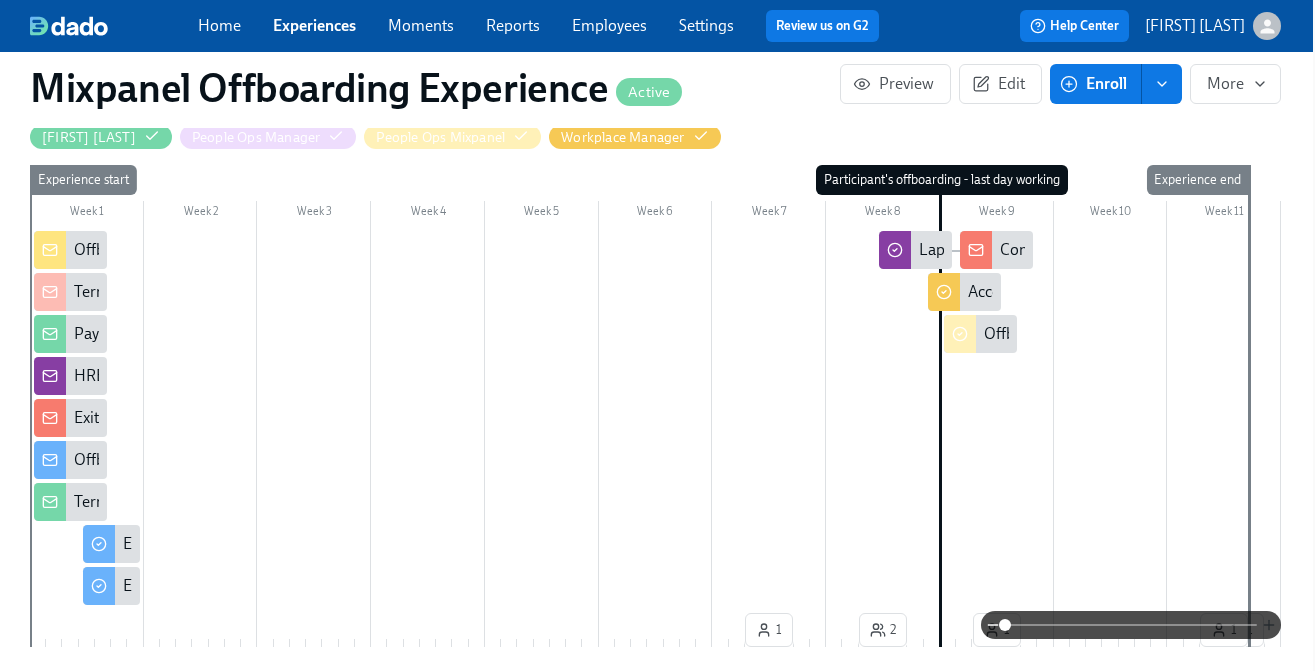 click 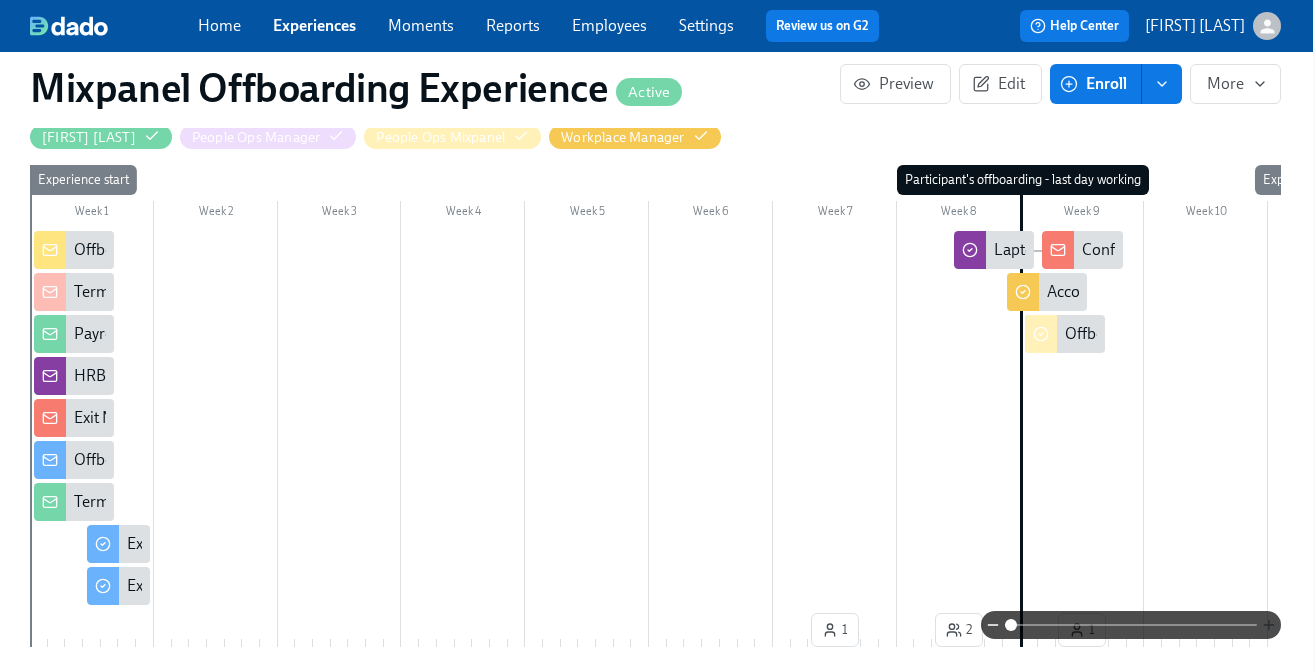 click 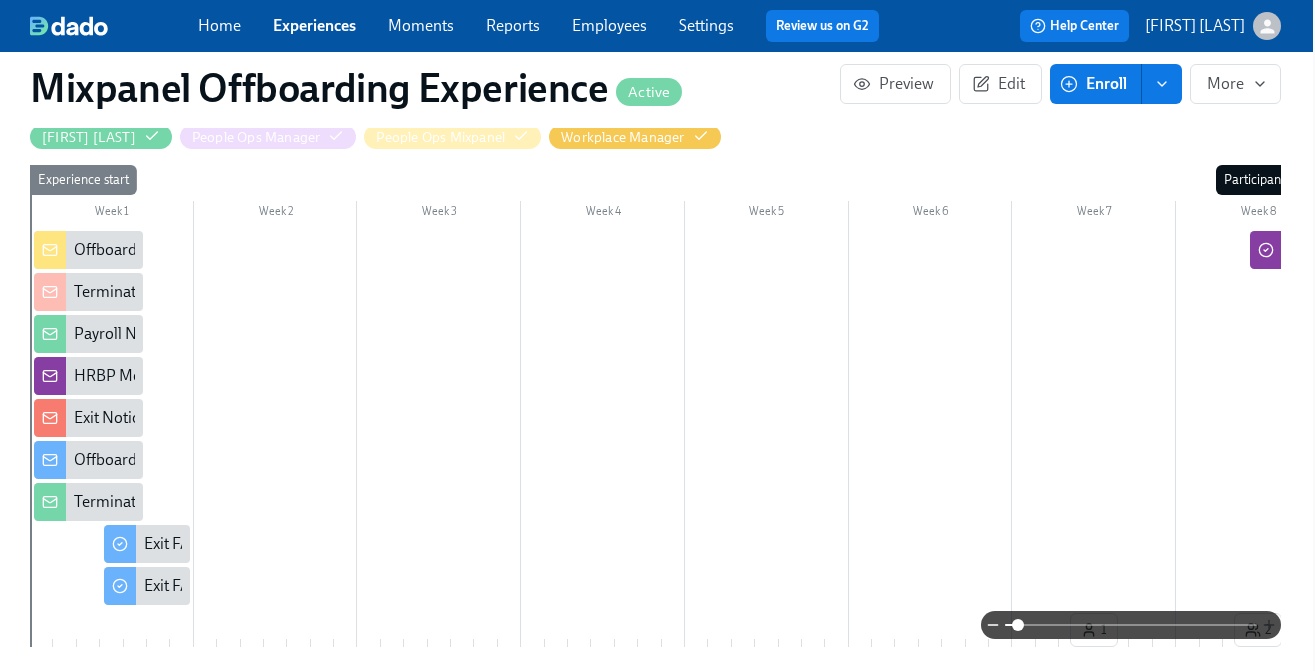 click 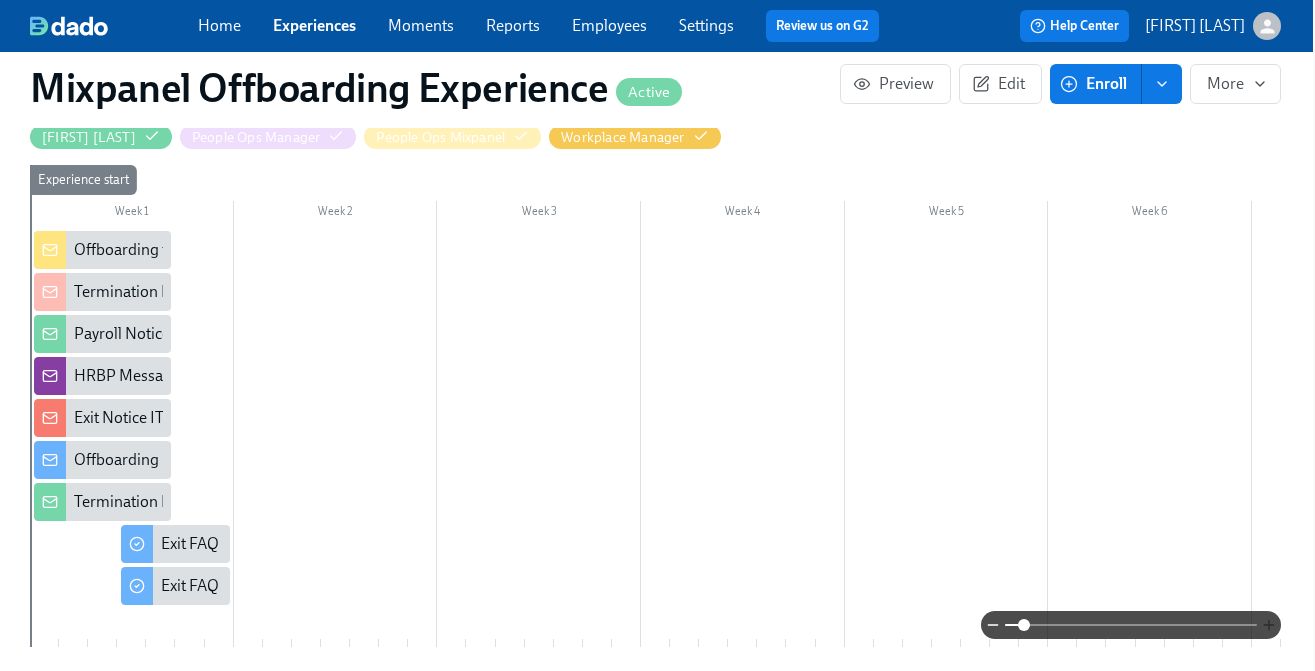 click 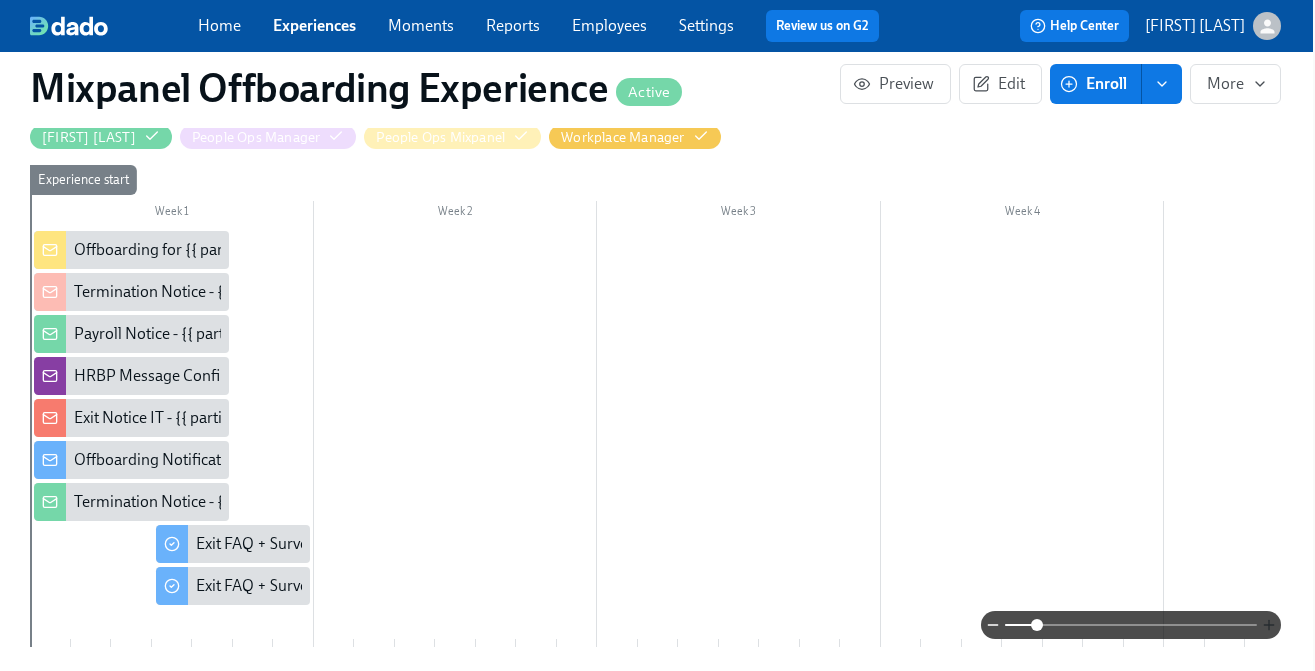 click 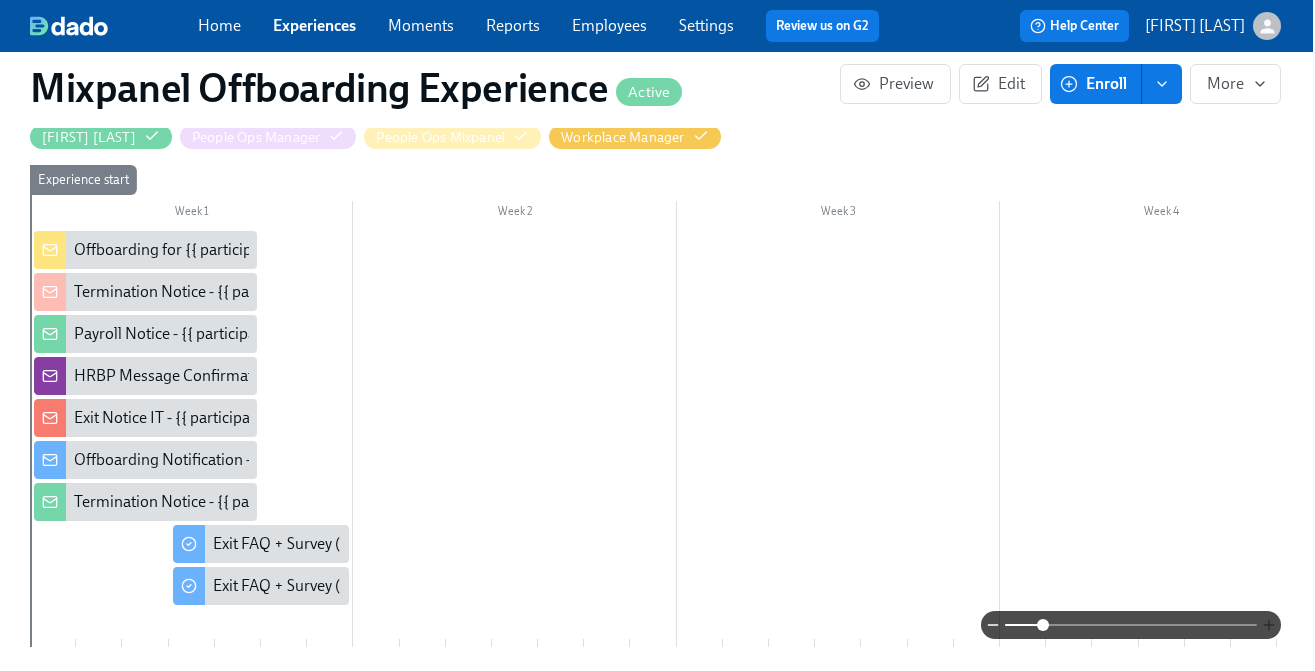 click 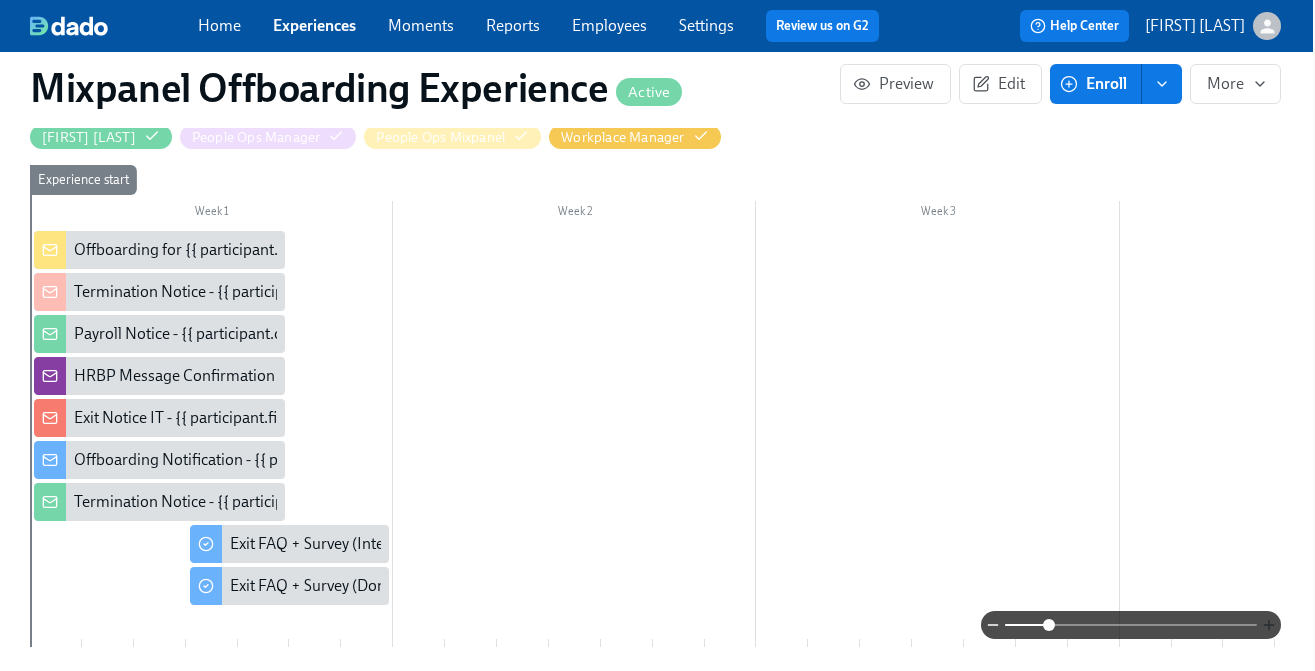 click 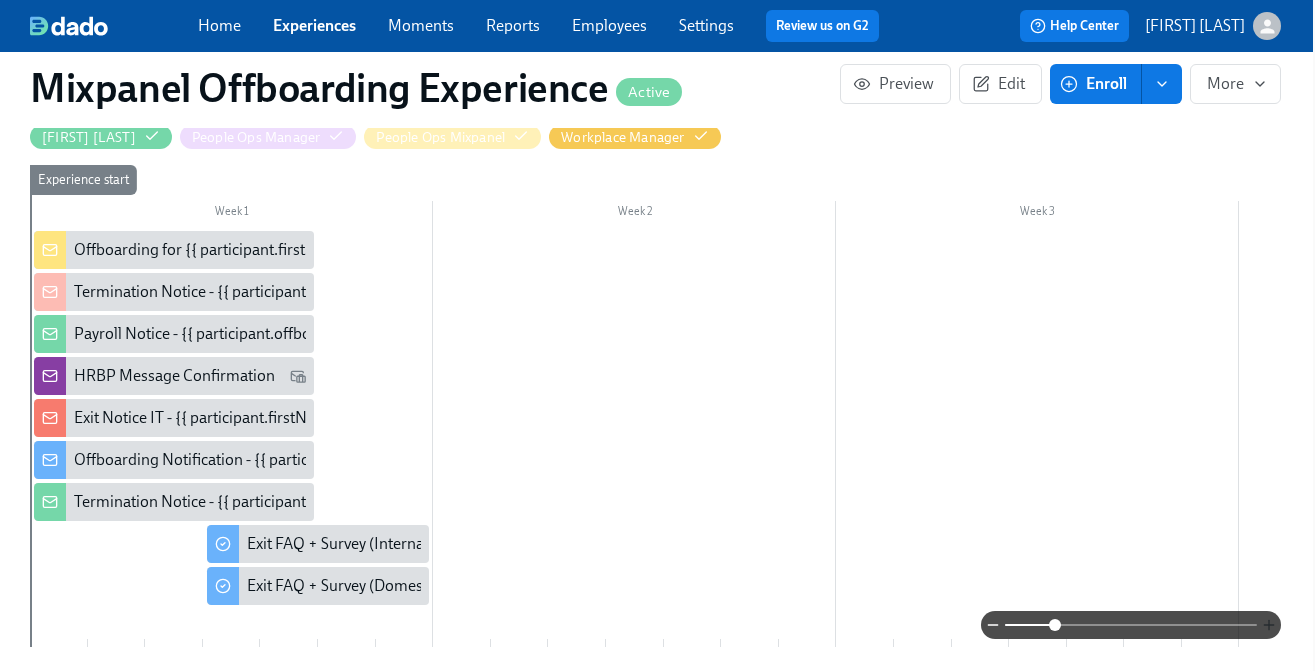 click 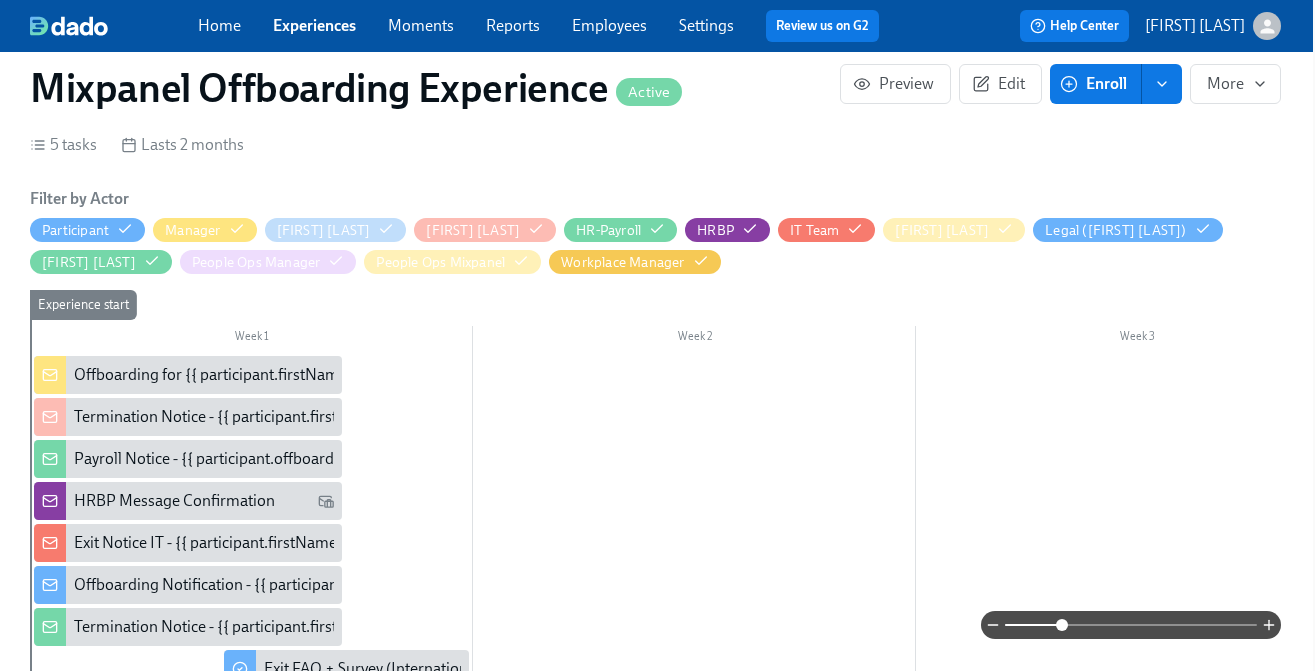 scroll, scrollTop: 401, scrollLeft: 2, axis: both 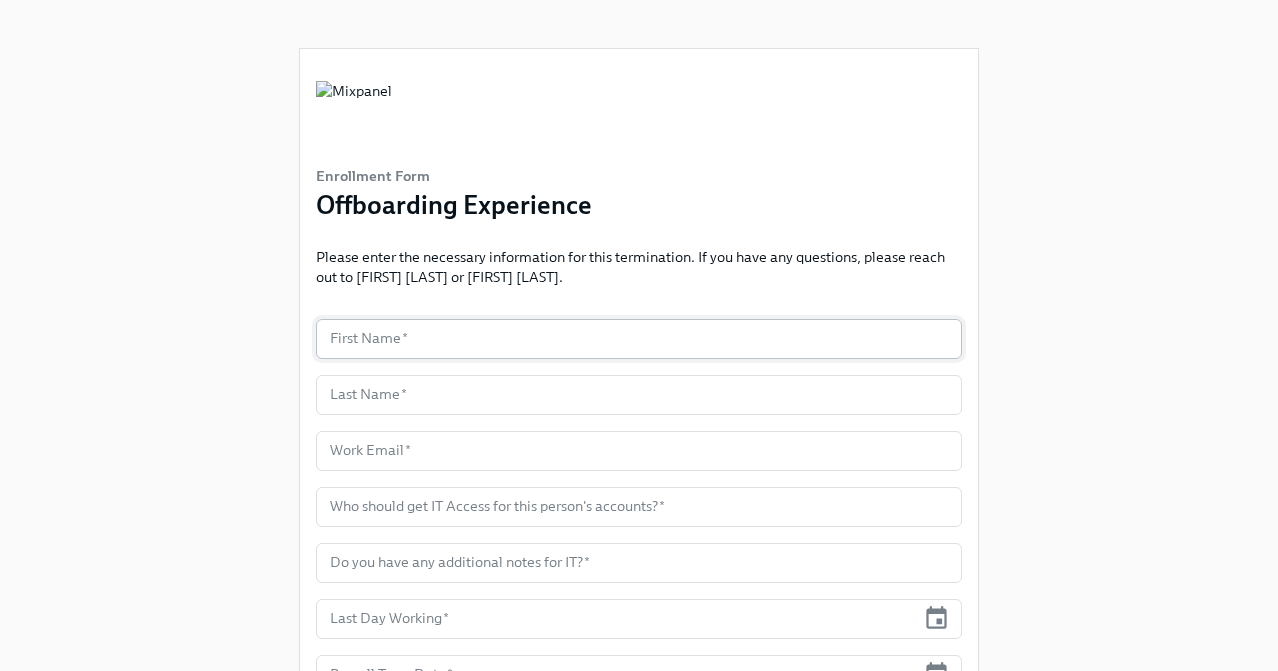 click at bounding box center [639, 339] 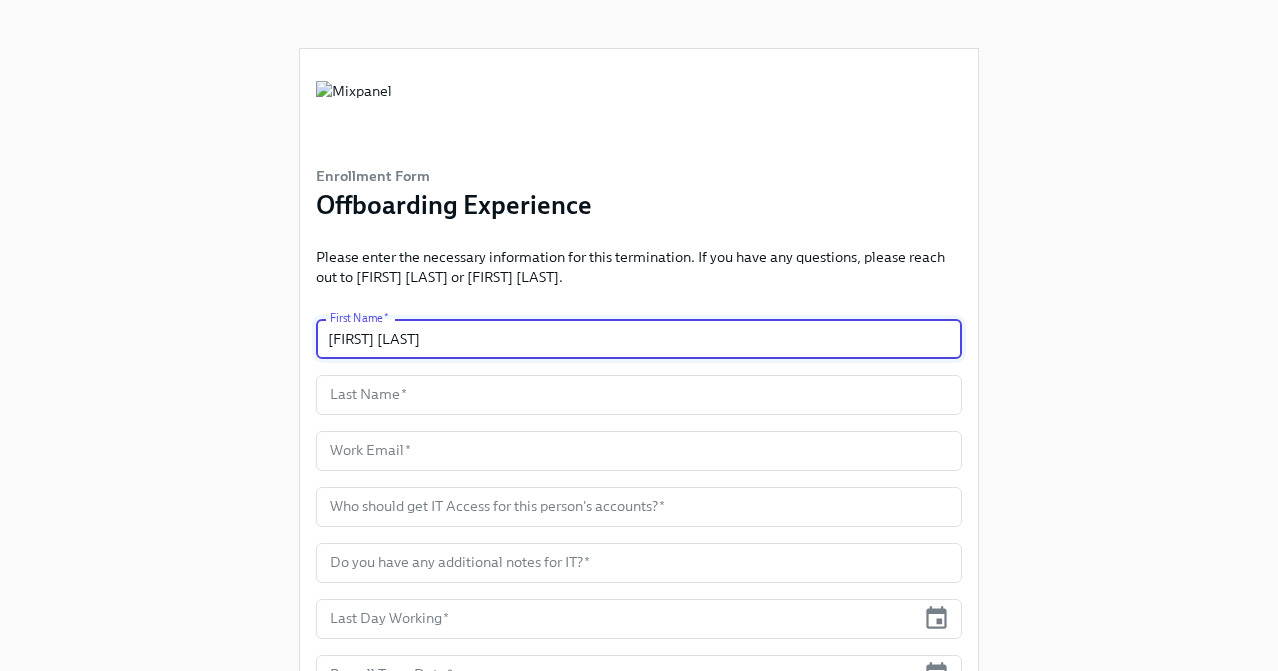 drag, startPoint x: 419, startPoint y: 345, endPoint x: 374, endPoint y: 343, distance: 45.044422 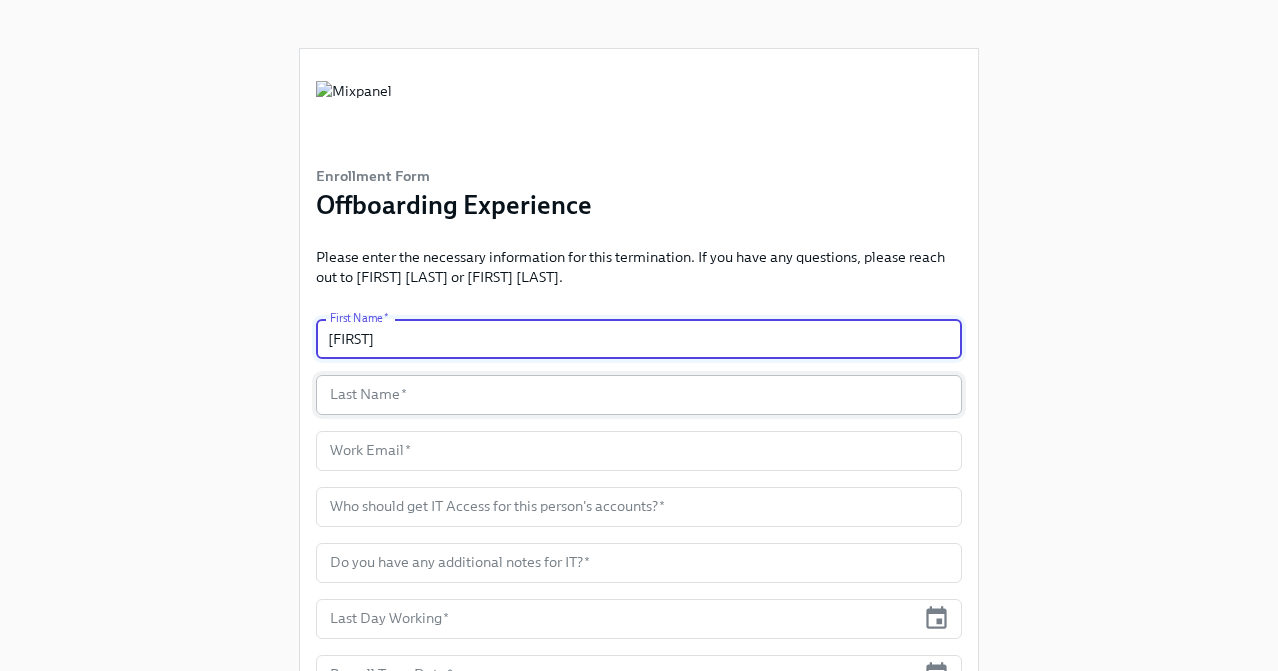 type on "[FIRST]" 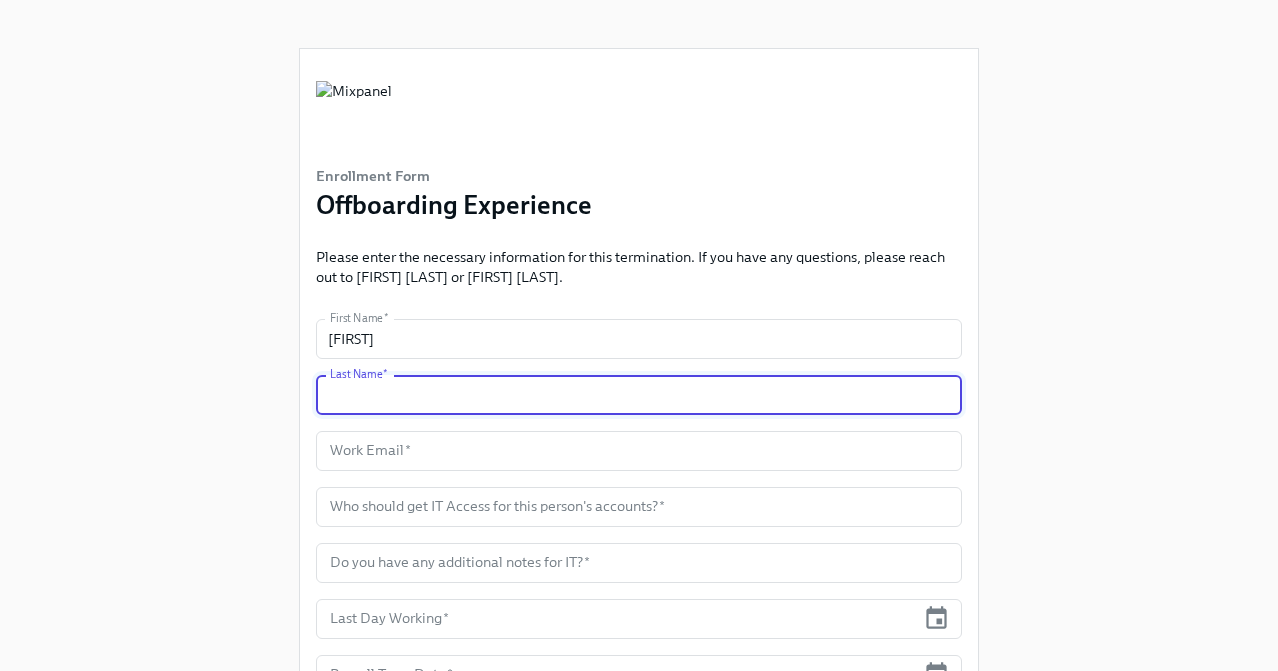 click at bounding box center (639, 395) 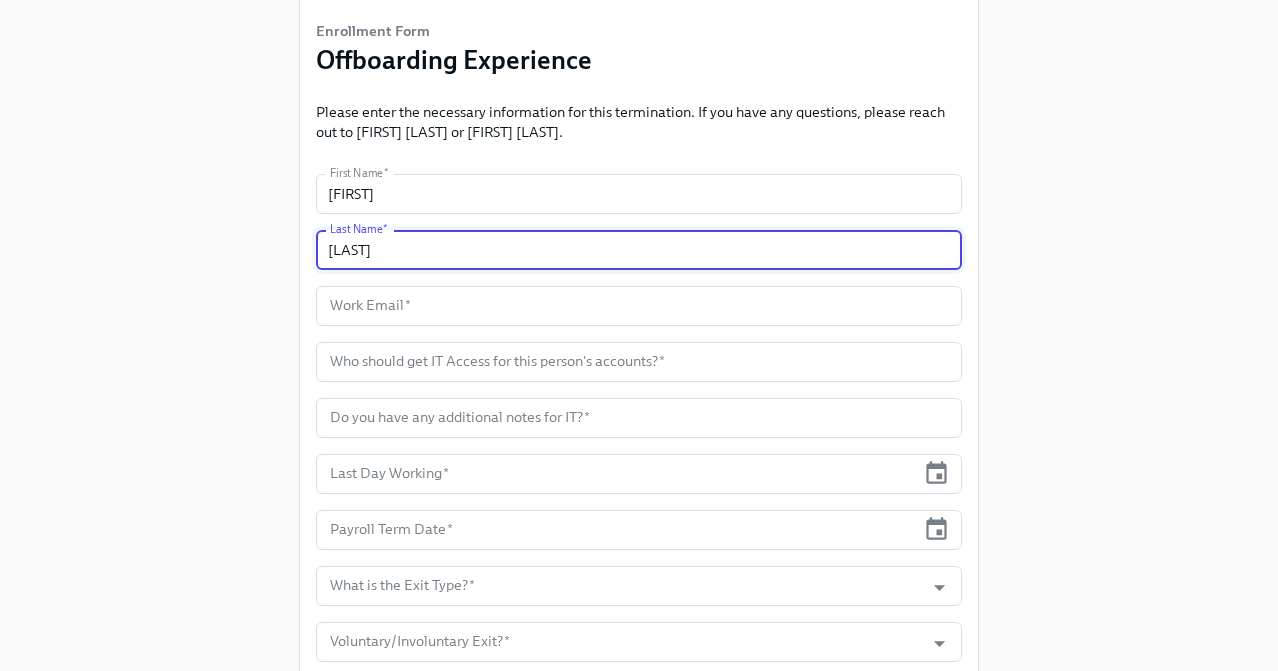 scroll, scrollTop: 142, scrollLeft: 0, axis: vertical 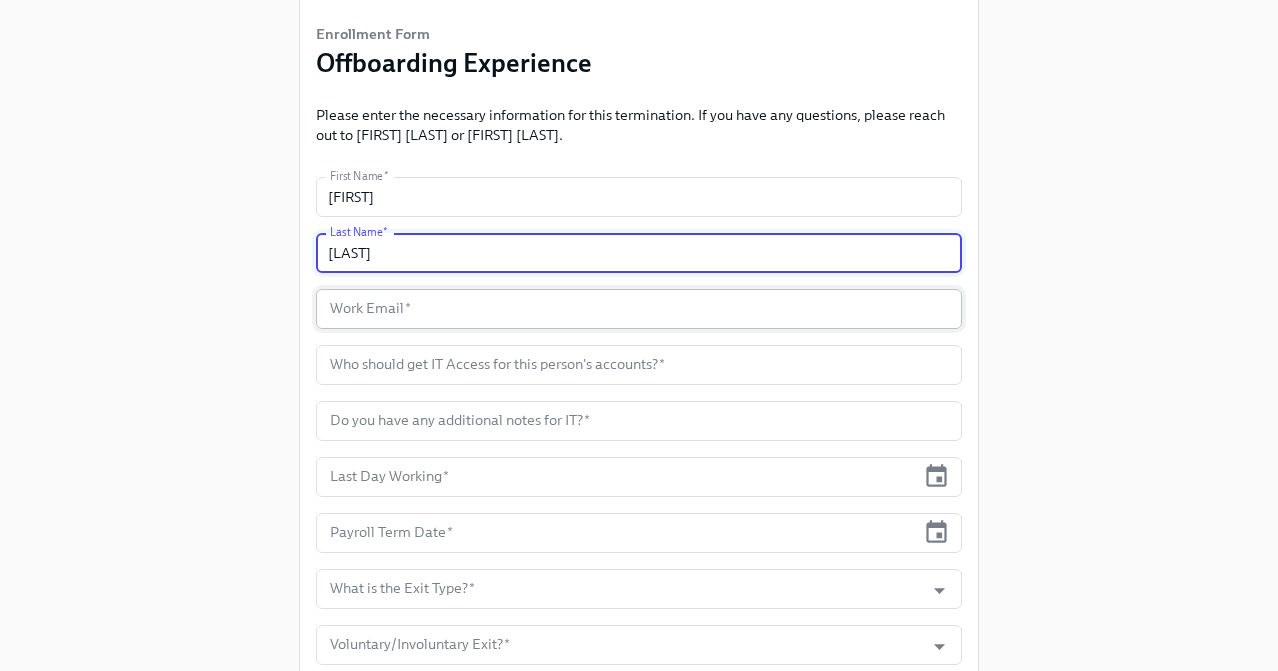 type on "[LAST]" 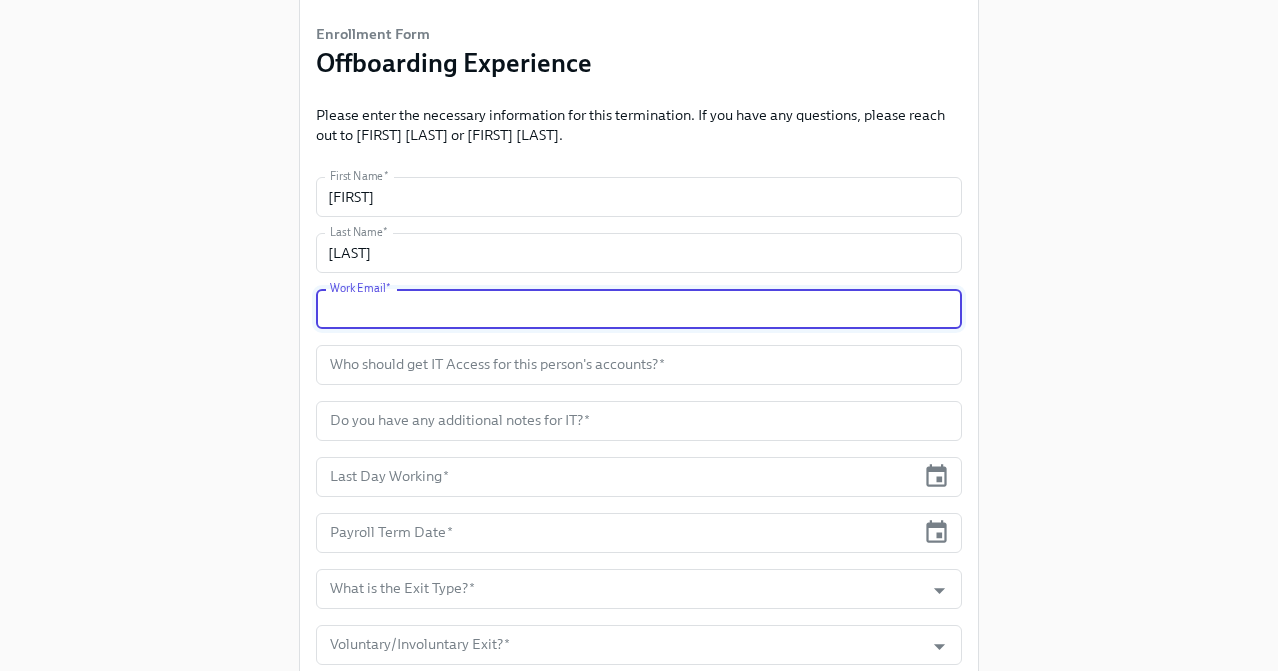 click at bounding box center [639, 309] 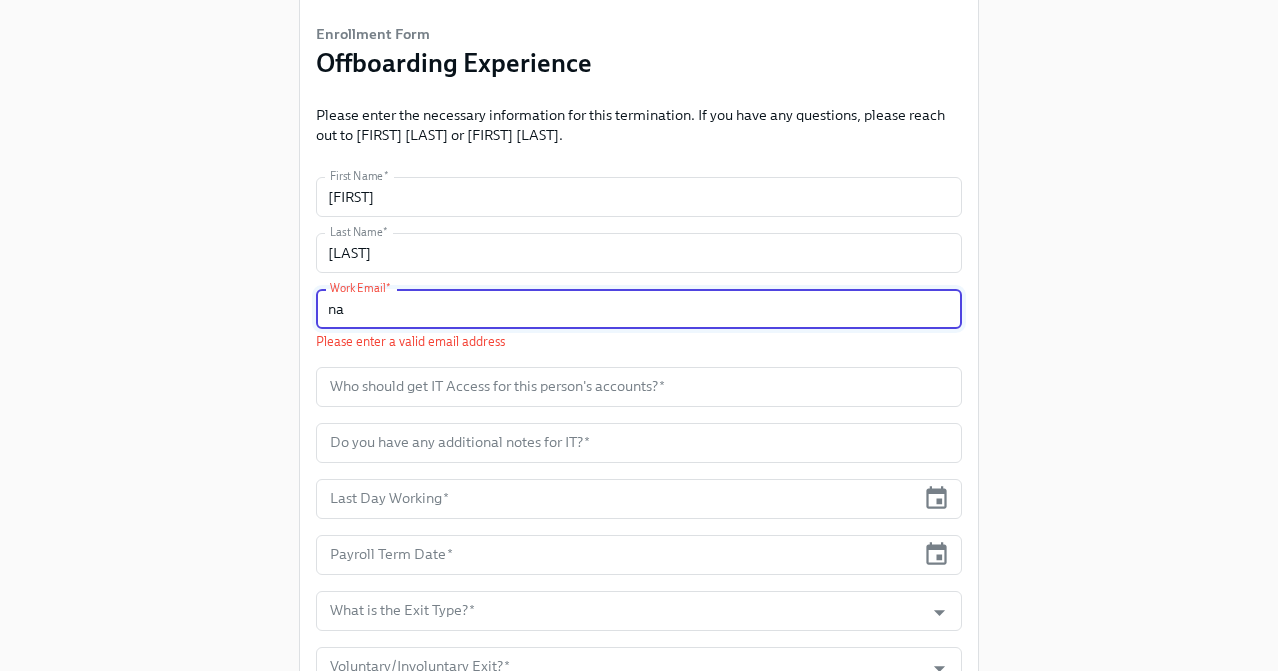 type on "n" 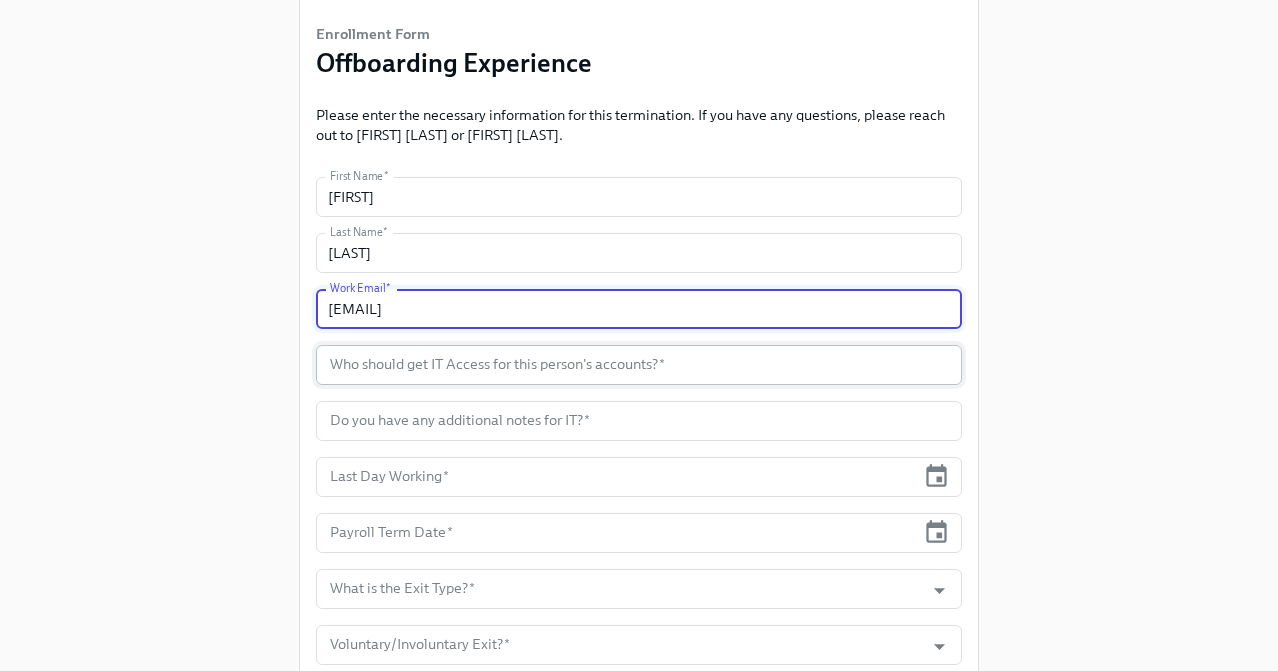 type on "[EMAIL]" 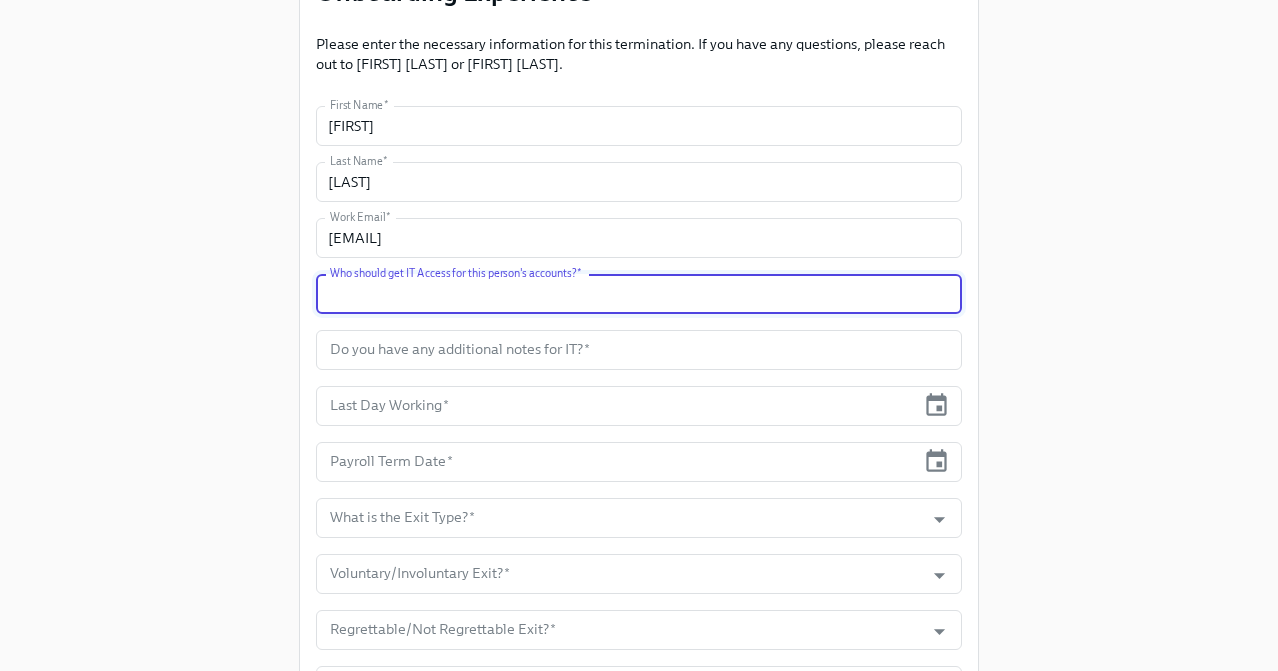 scroll, scrollTop: 211, scrollLeft: 0, axis: vertical 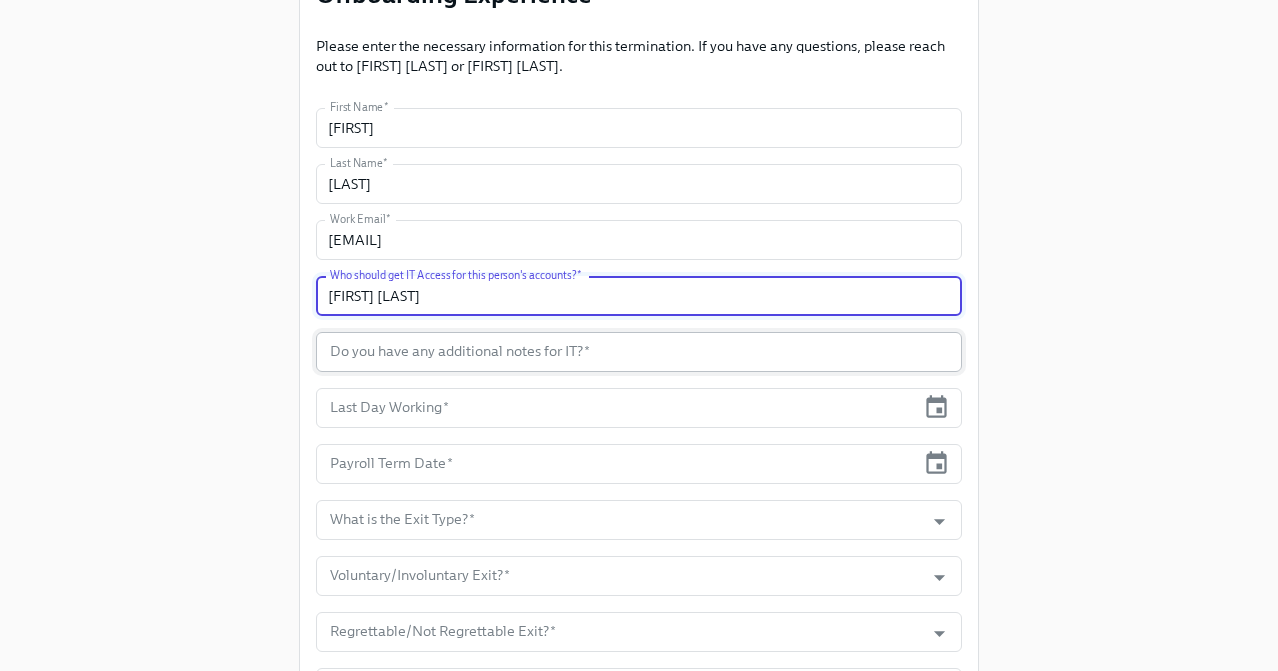 type on "Ballav Bihani" 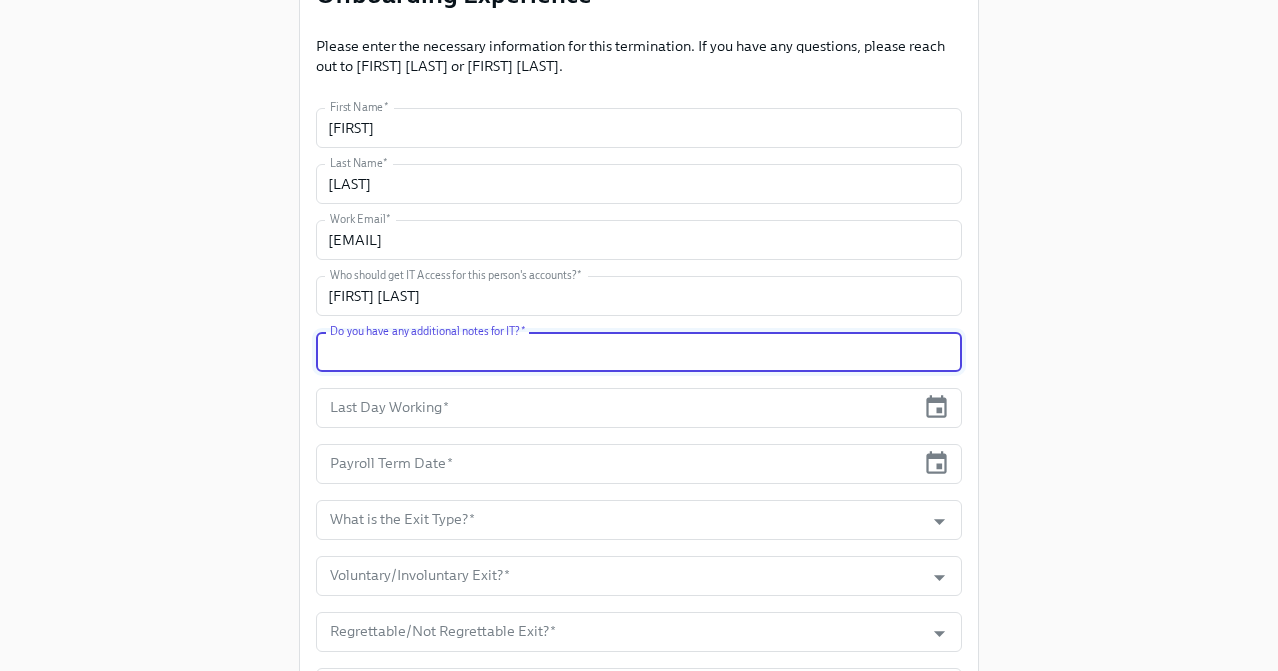 click at bounding box center [639, 352] 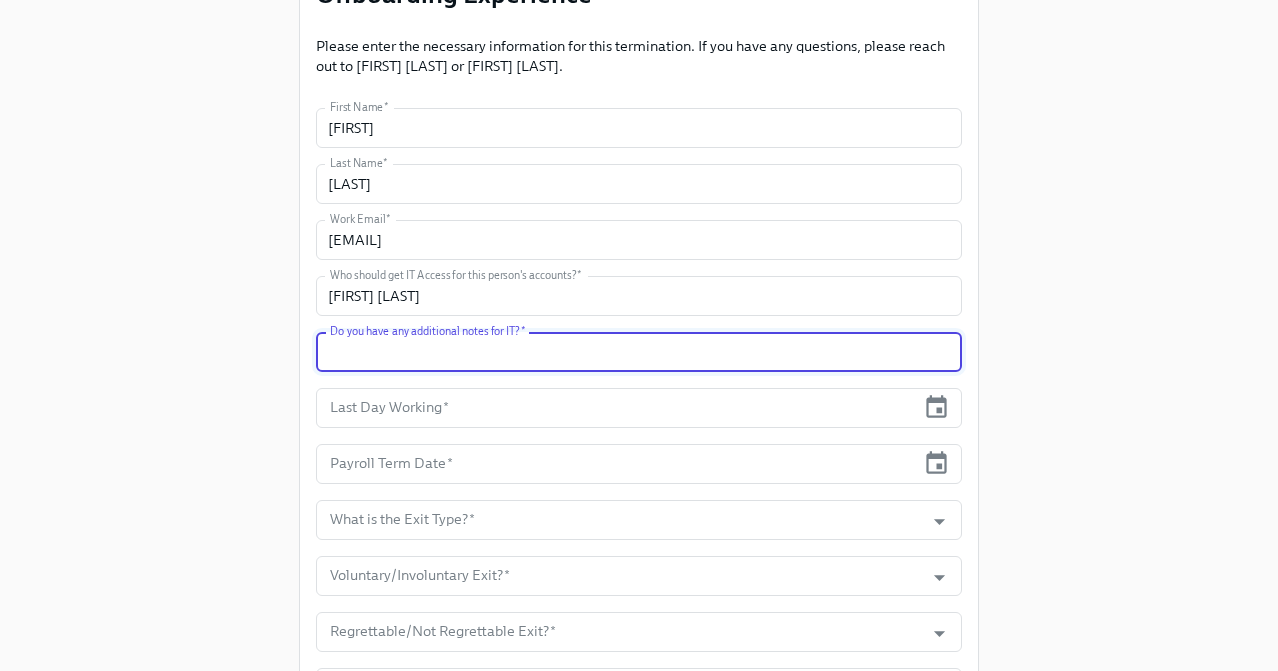 type on "T" 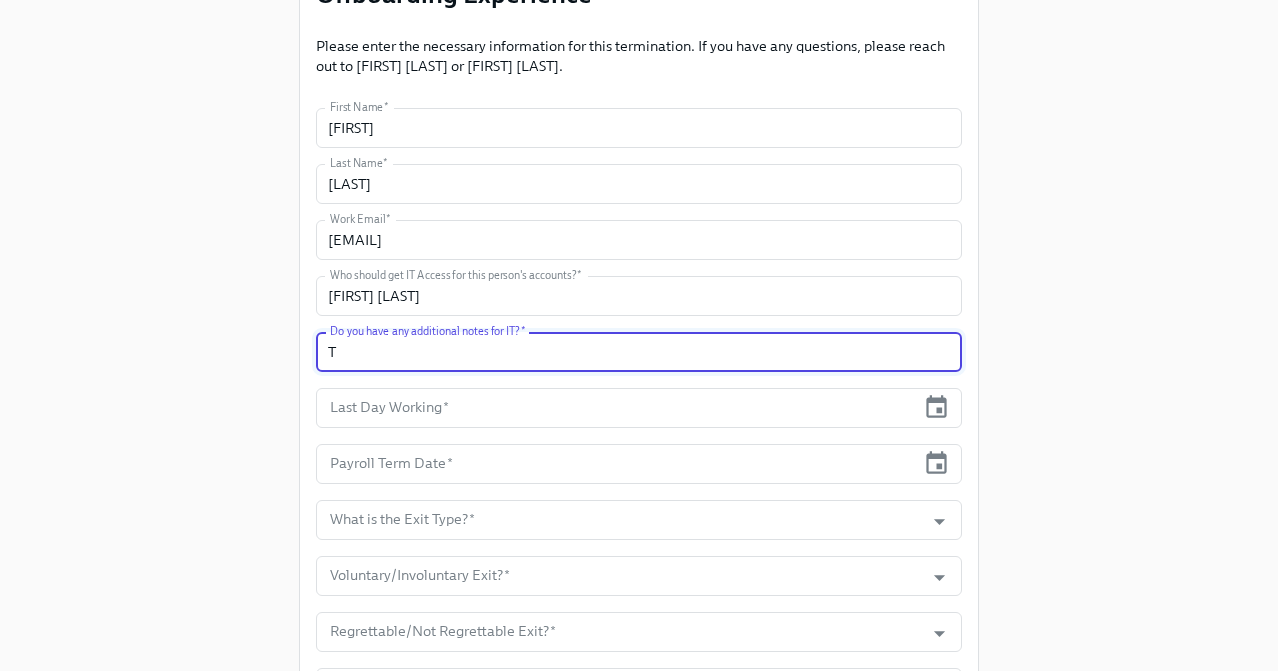 type 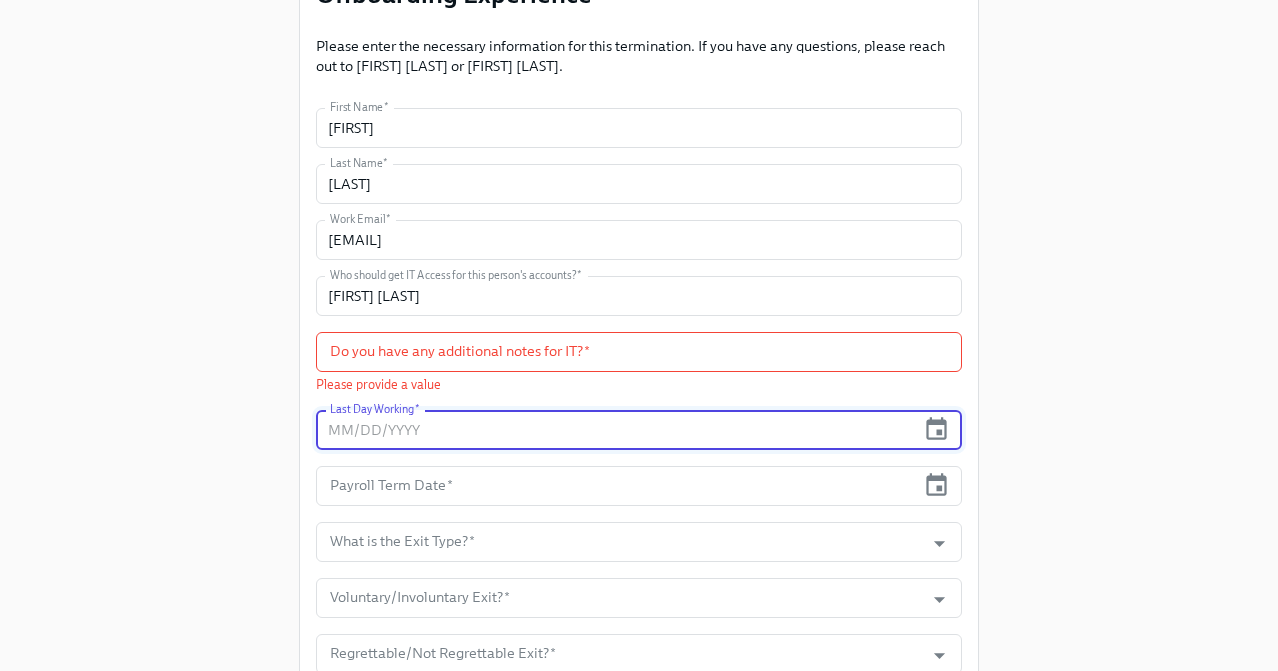 click at bounding box center (615, 430) 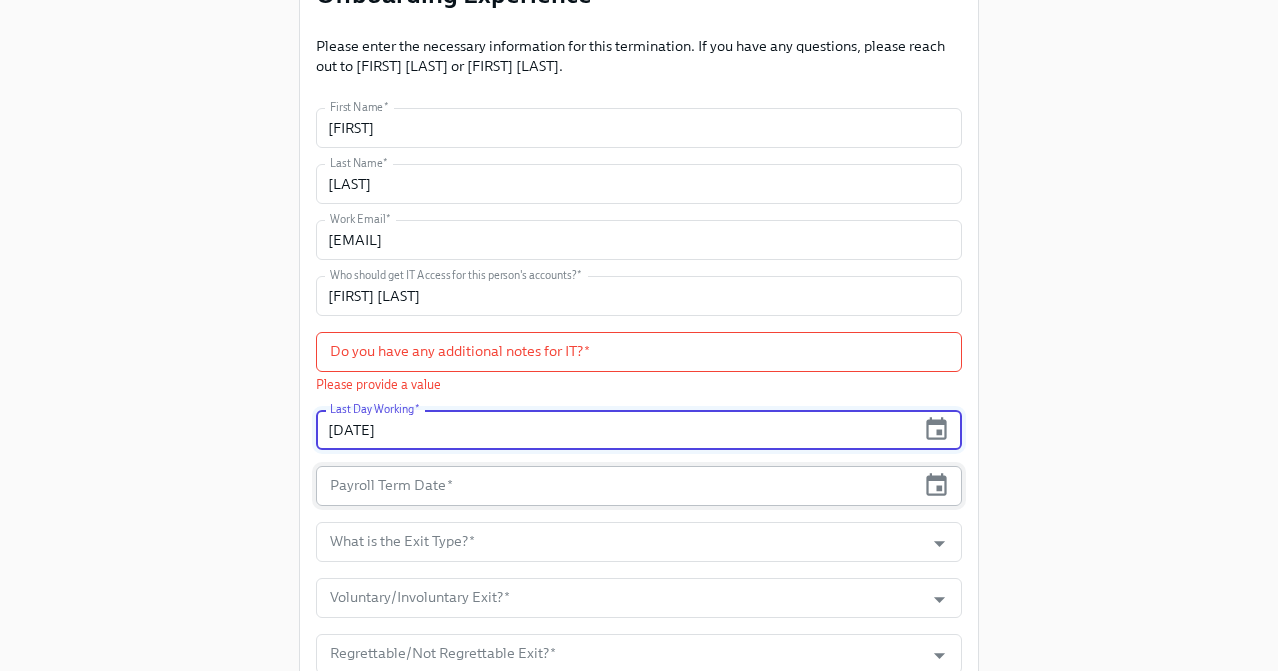 type on "[DATE]" 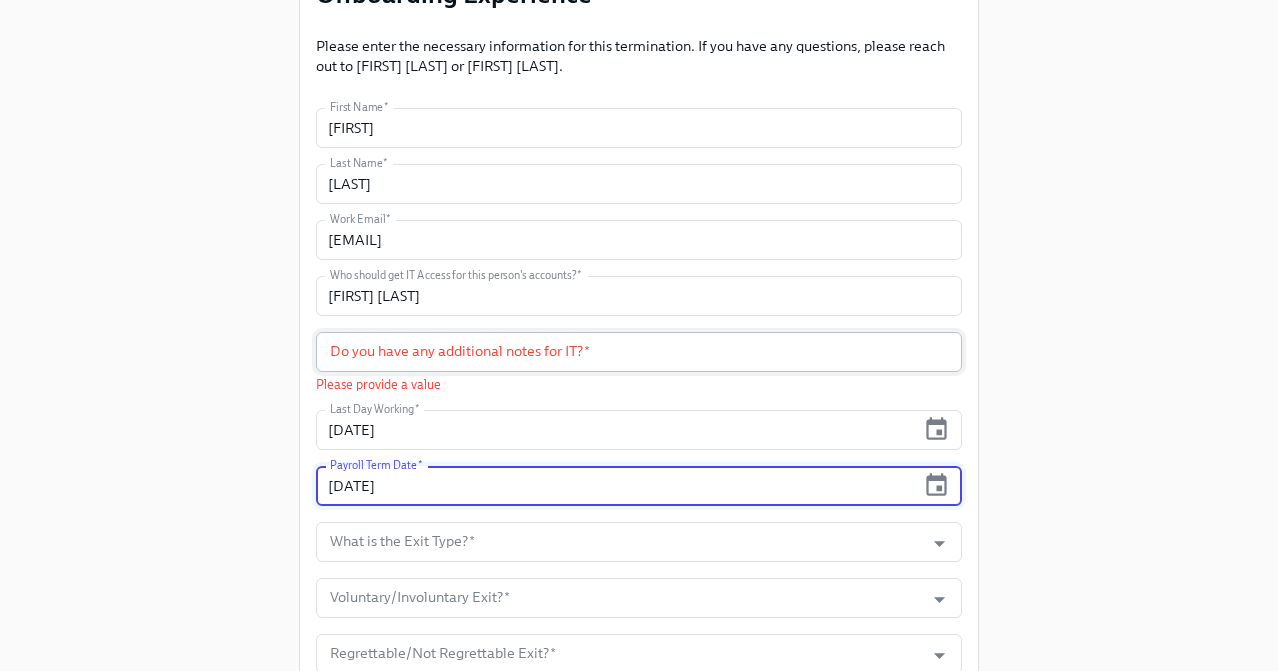 type on "[DATE]" 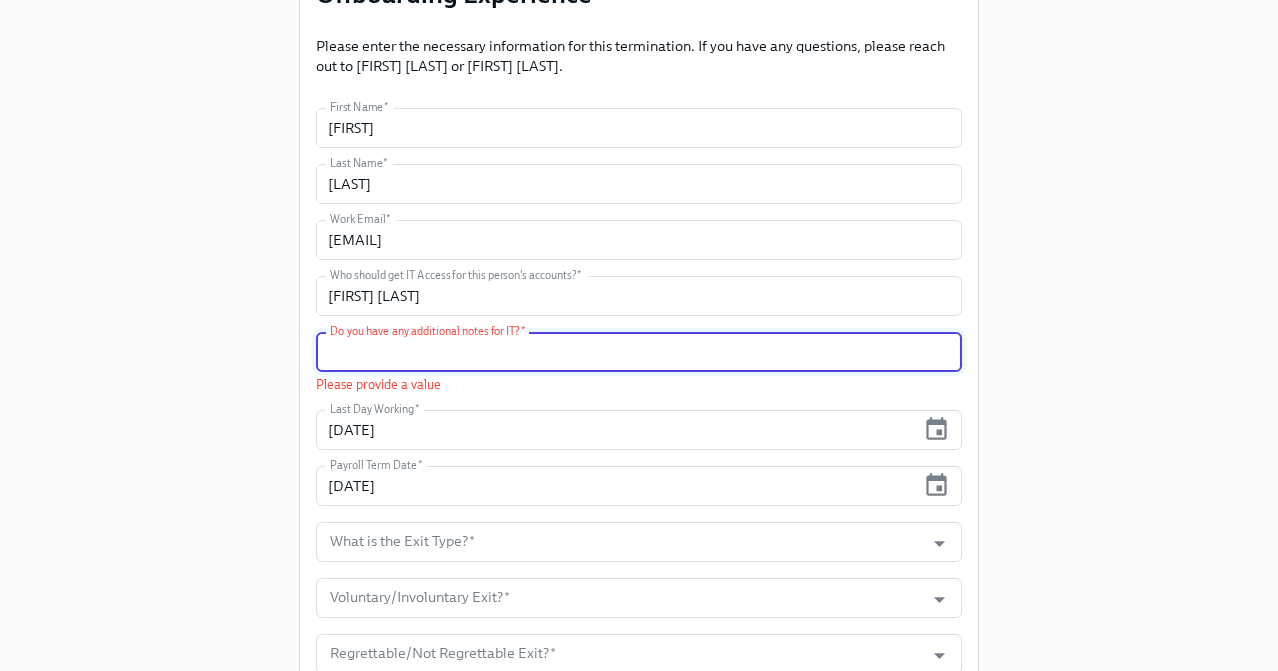 click at bounding box center [639, 352] 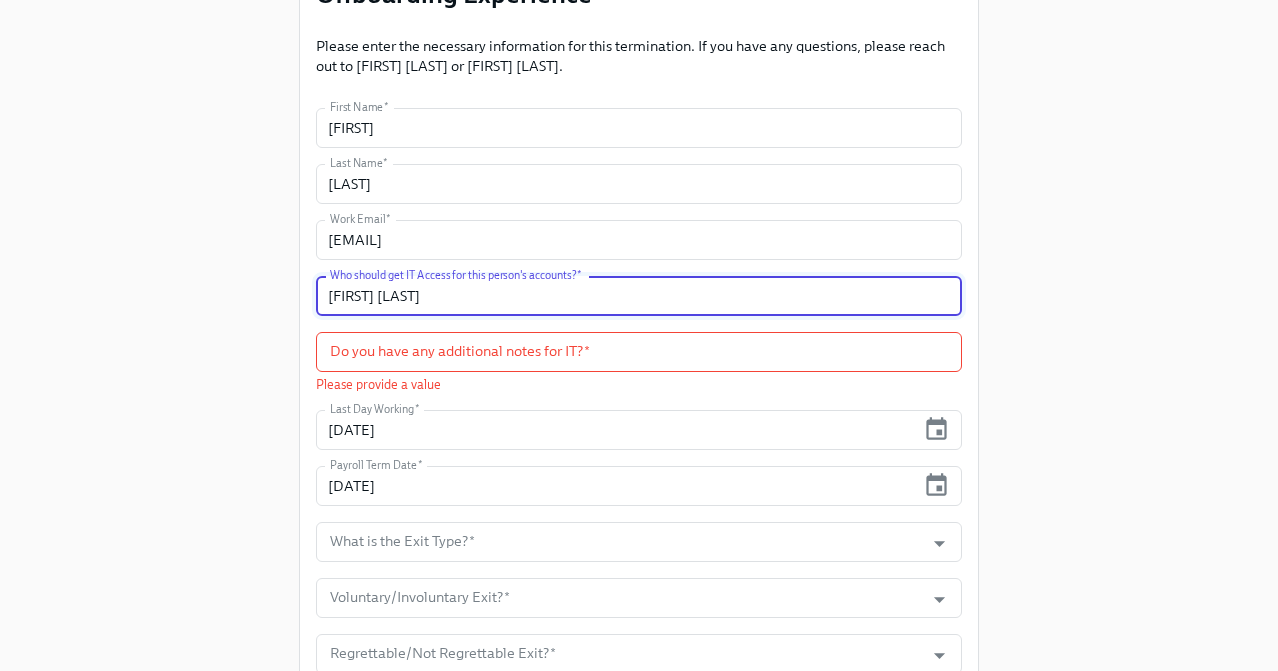 drag, startPoint x: 433, startPoint y: 302, endPoint x: 313, endPoint y: 300, distance: 120.01666 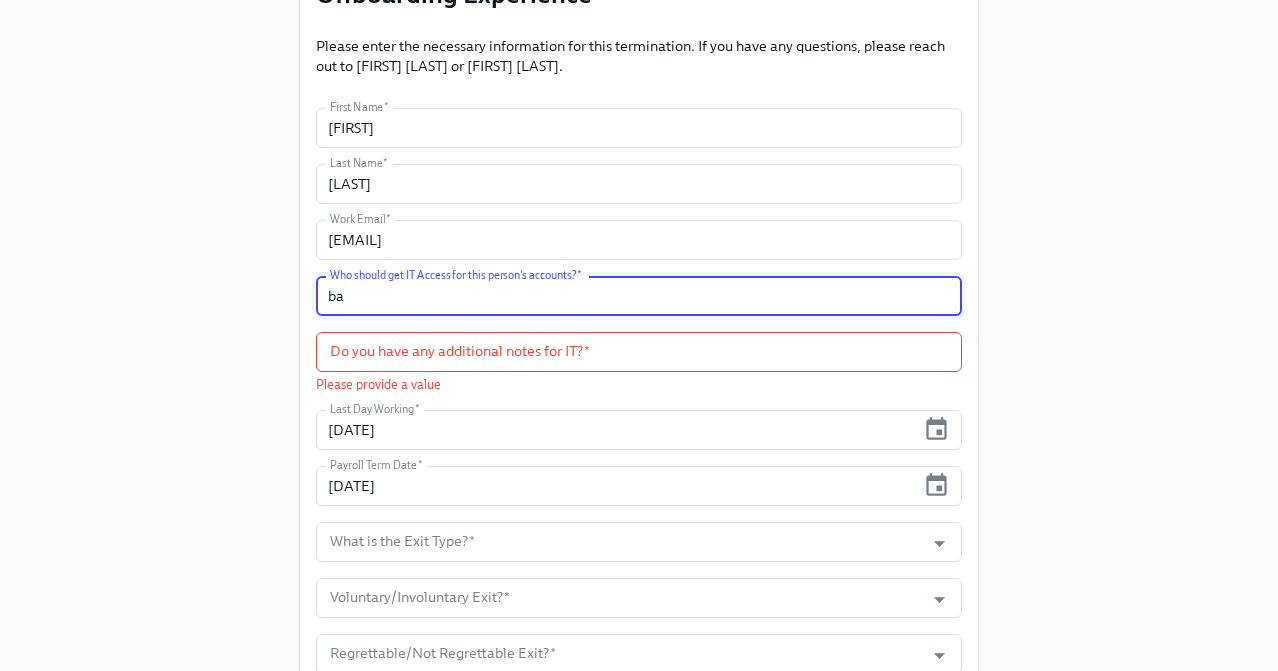 type on "b" 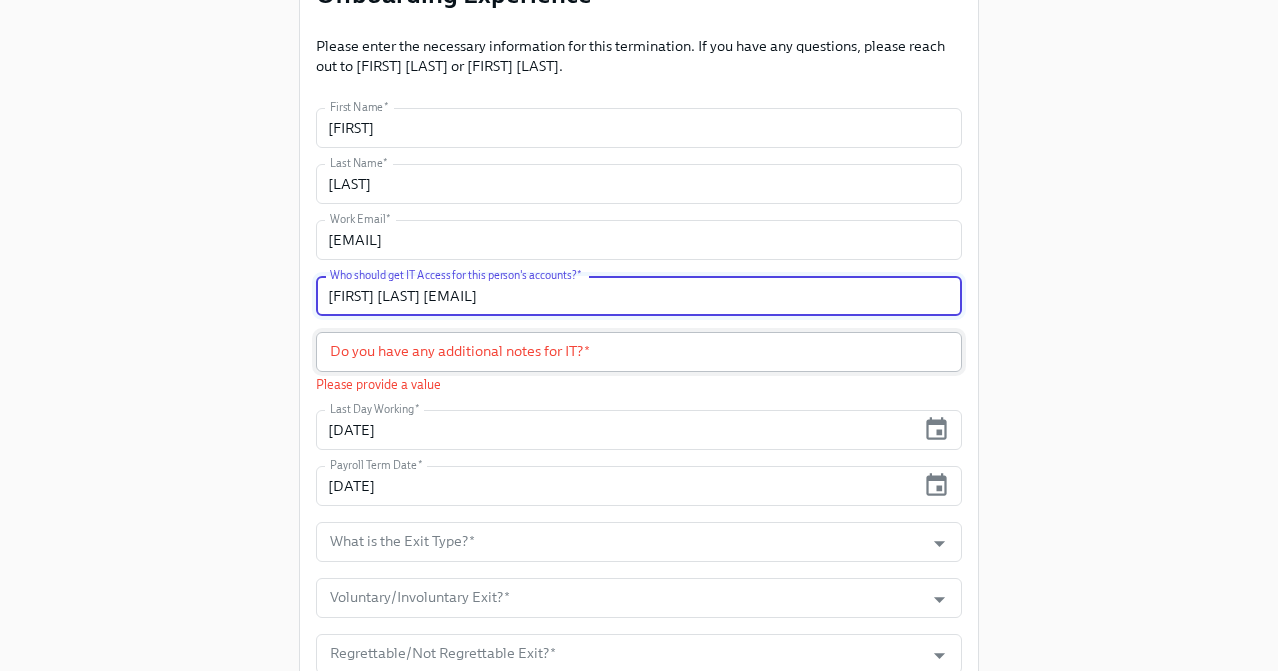 type on "Ballav Bihani ballav.bihani@mixpanel.com" 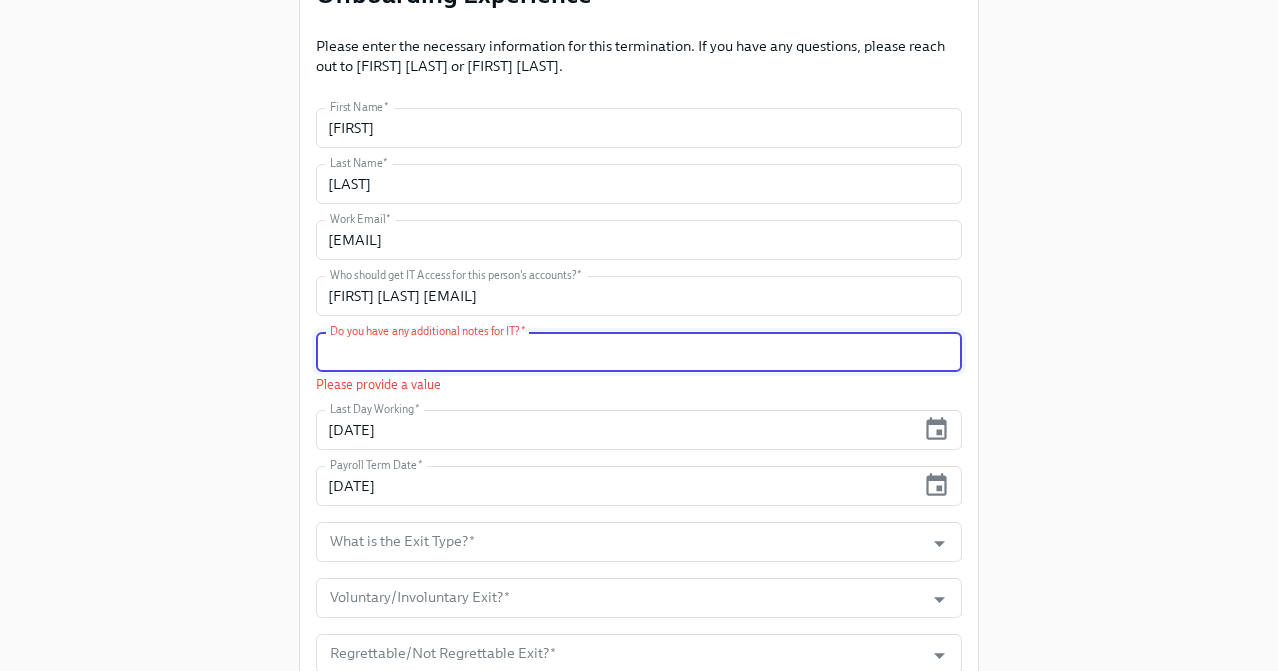 click at bounding box center (639, 352) 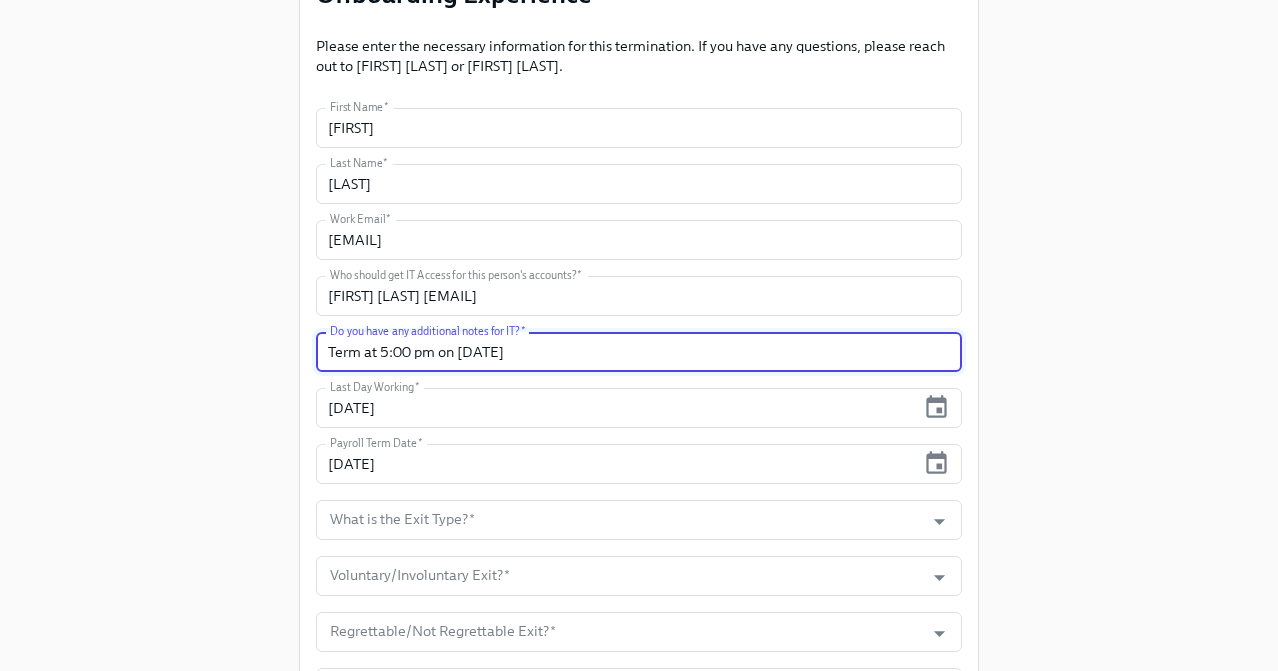 type on "Term at 5:00 pm on 08/08/2025" 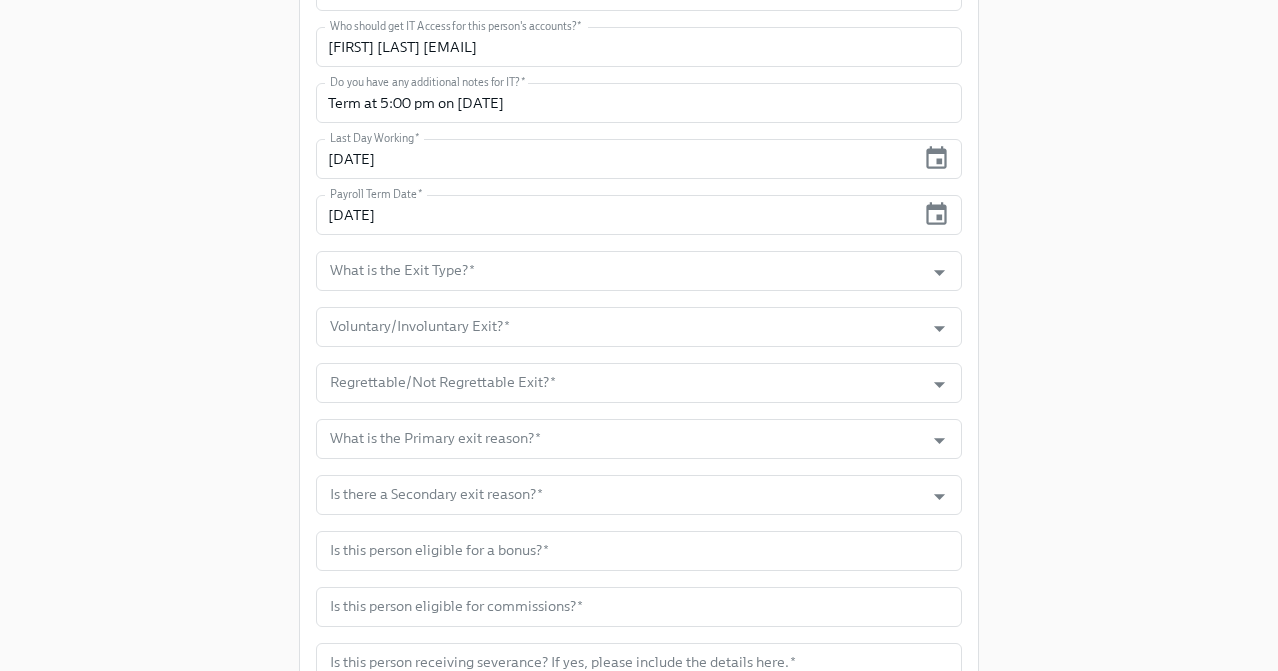 scroll, scrollTop: 463, scrollLeft: 0, axis: vertical 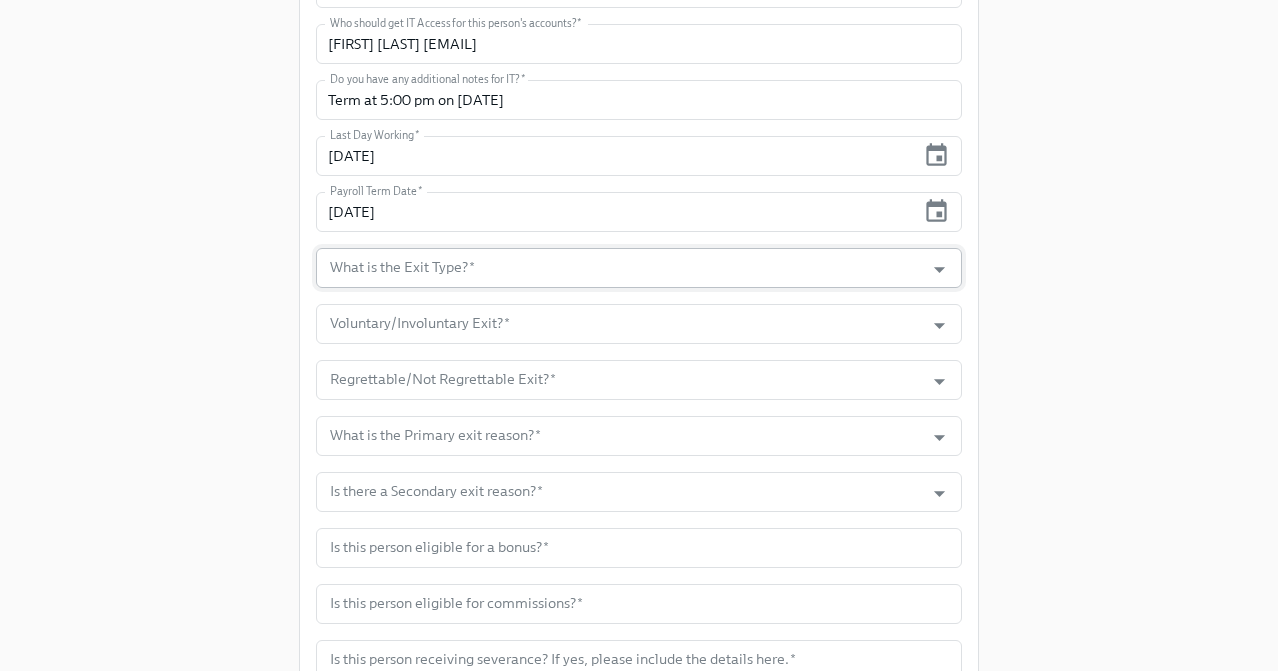 click on "What is the Exit Type?   *" at bounding box center (620, 268) 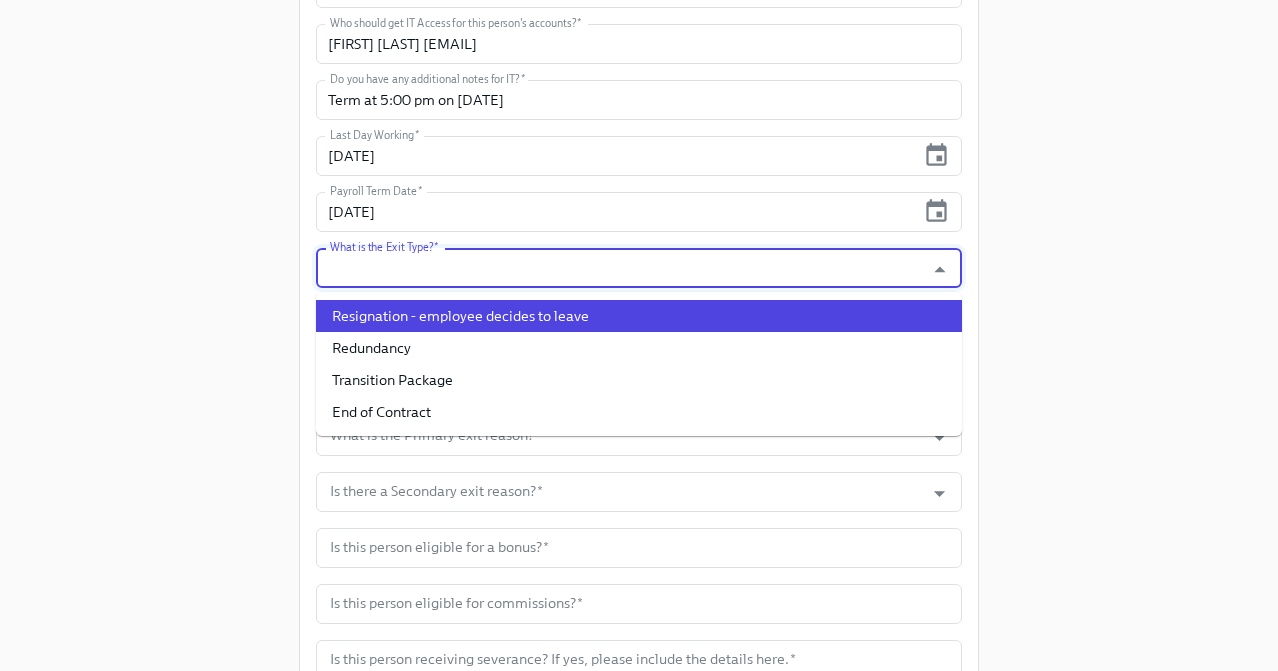 click on "Resignation - employee decides to leave" at bounding box center (639, 316) 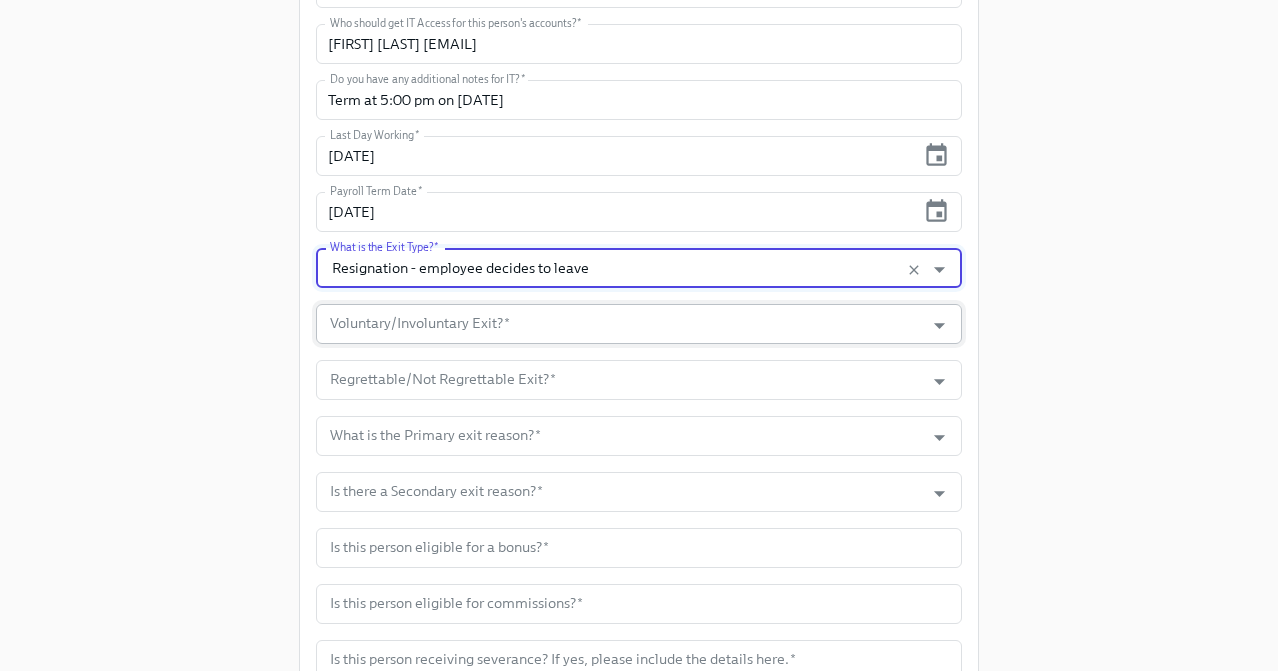 click on "Voluntary/Involuntary Exit?   *" at bounding box center [620, 324] 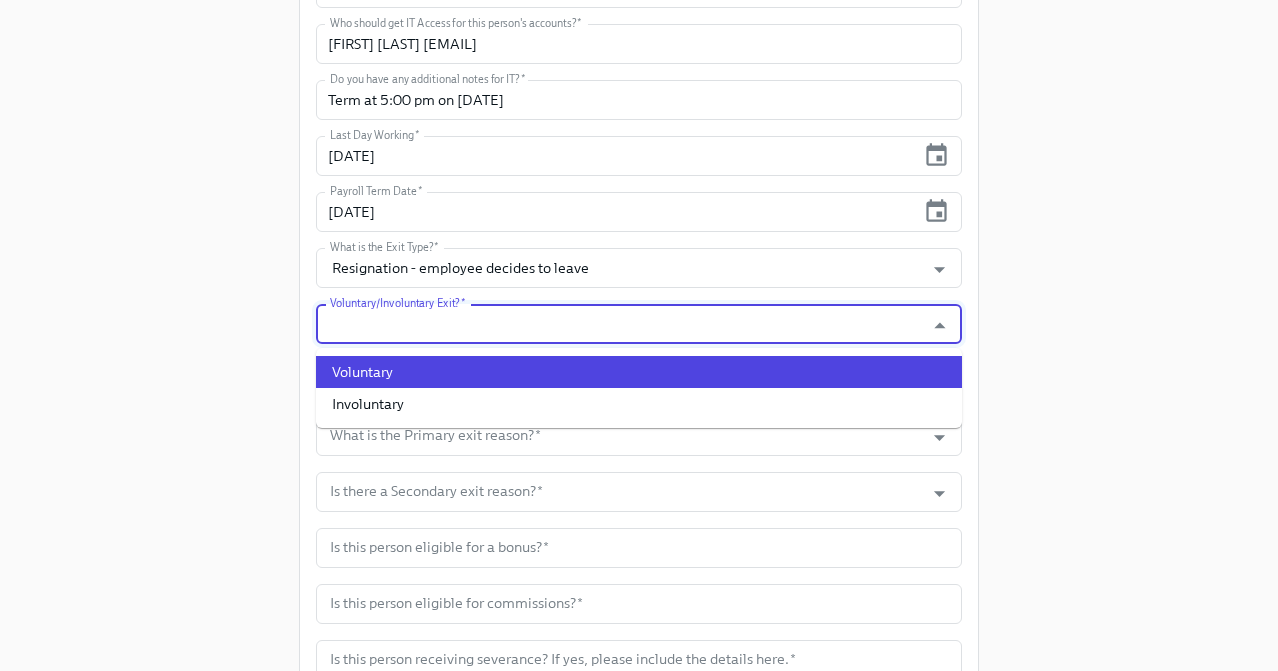 click on "Voluntary" at bounding box center (639, 372) 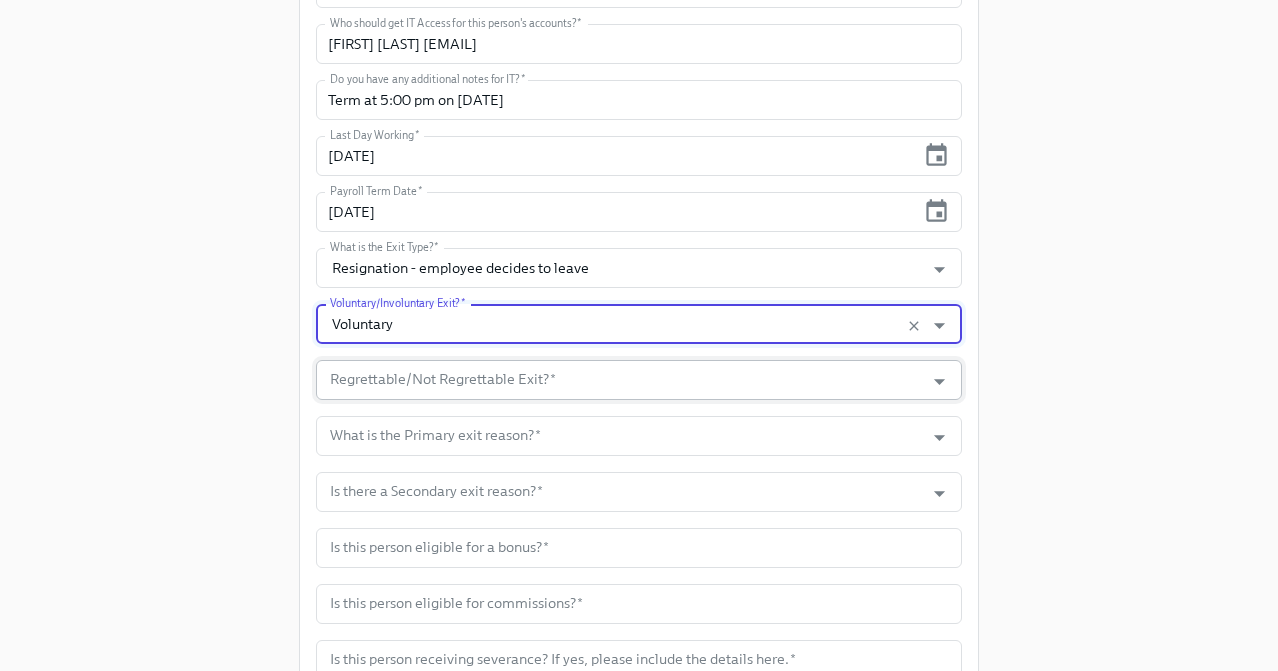 click on "Regrettable/Not Regrettable Exit?   *" at bounding box center (620, 380) 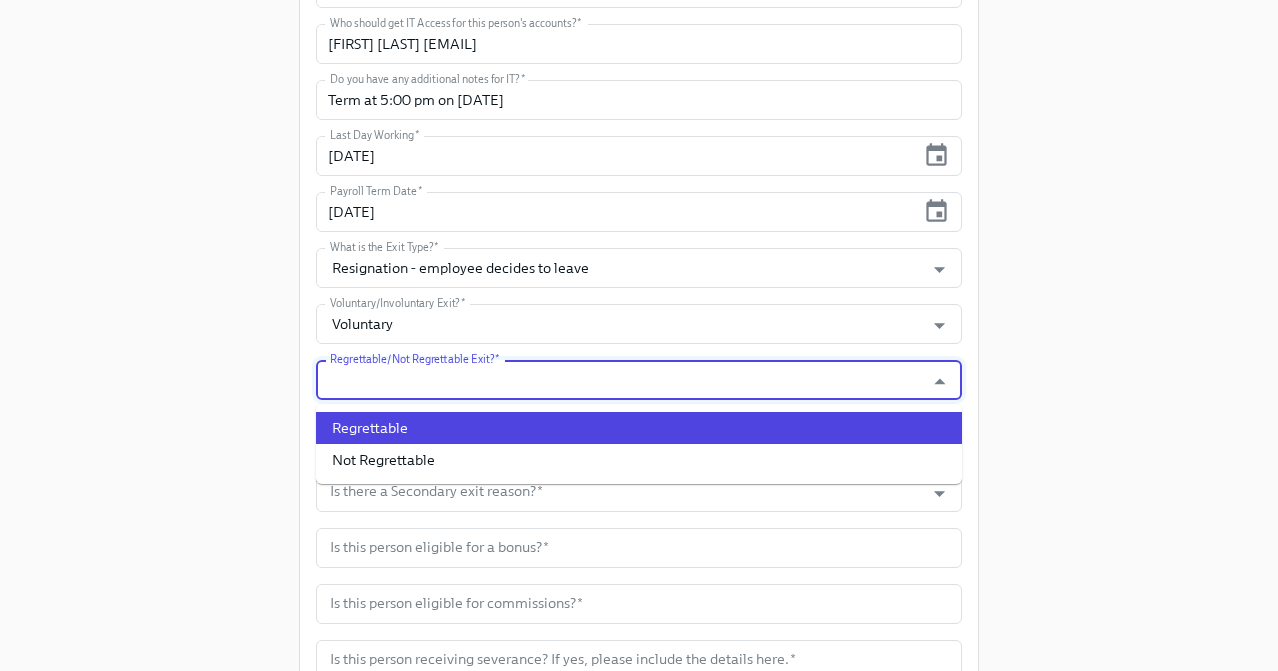 click on "Regrettable" at bounding box center (639, 428) 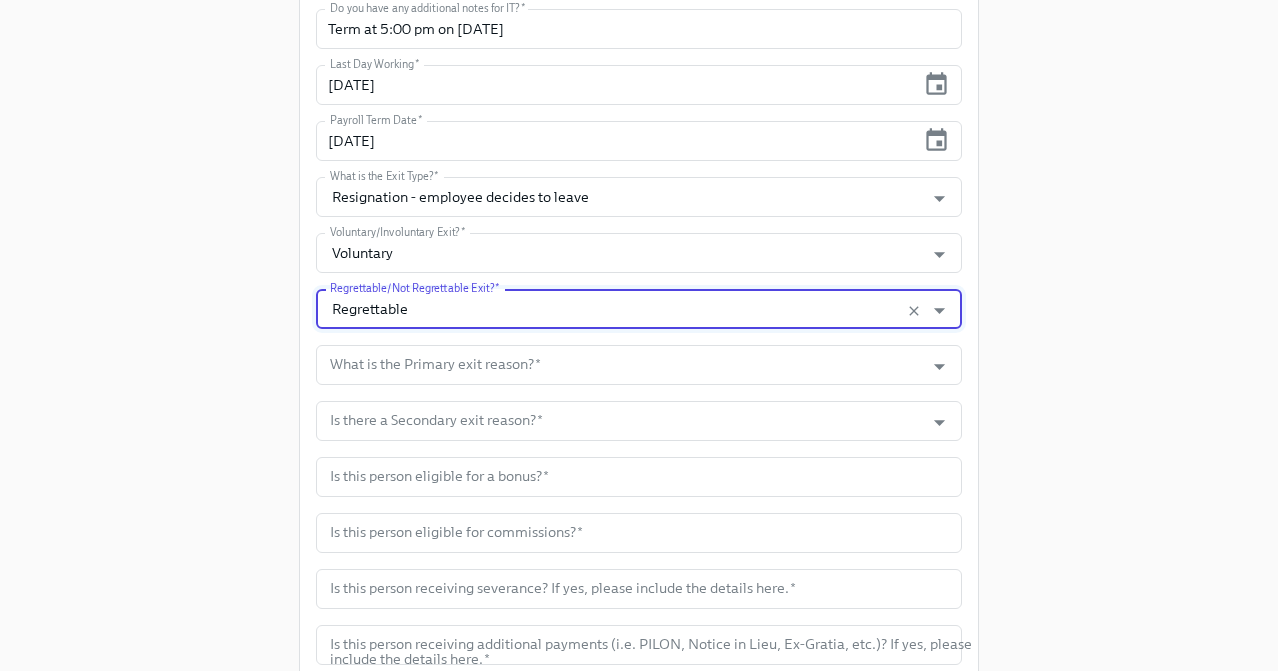 scroll, scrollTop: 533, scrollLeft: 0, axis: vertical 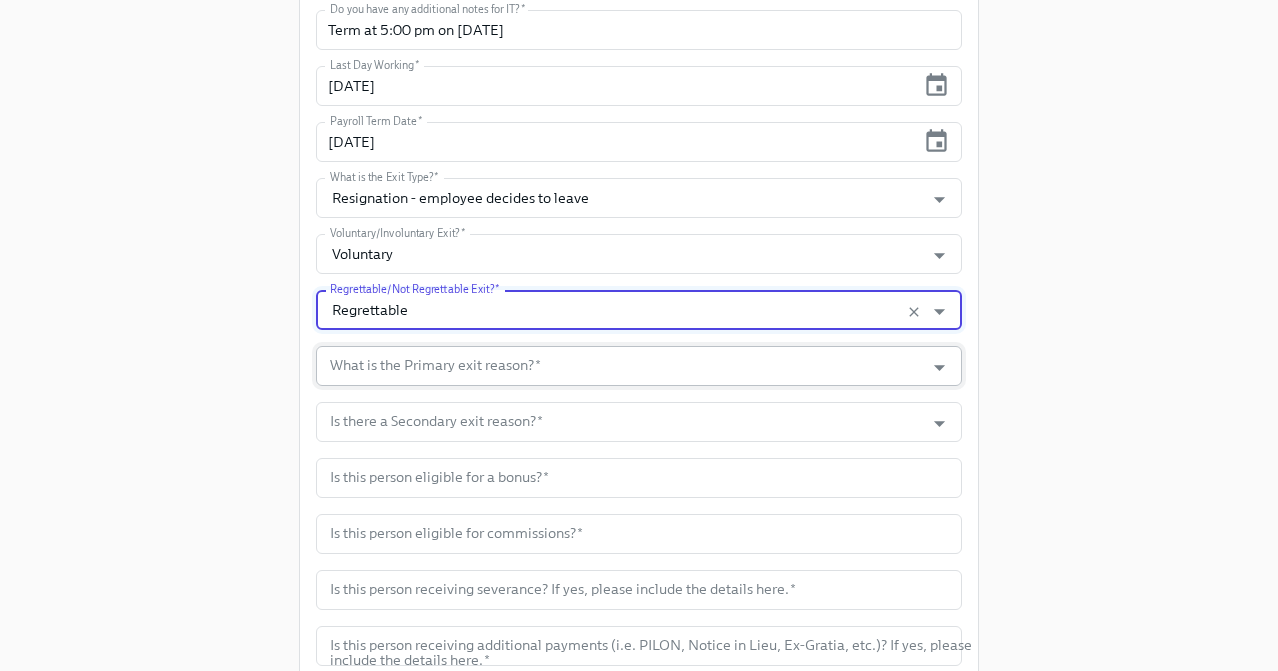 click on "What is the Primary exit reason?   *" at bounding box center [620, 366] 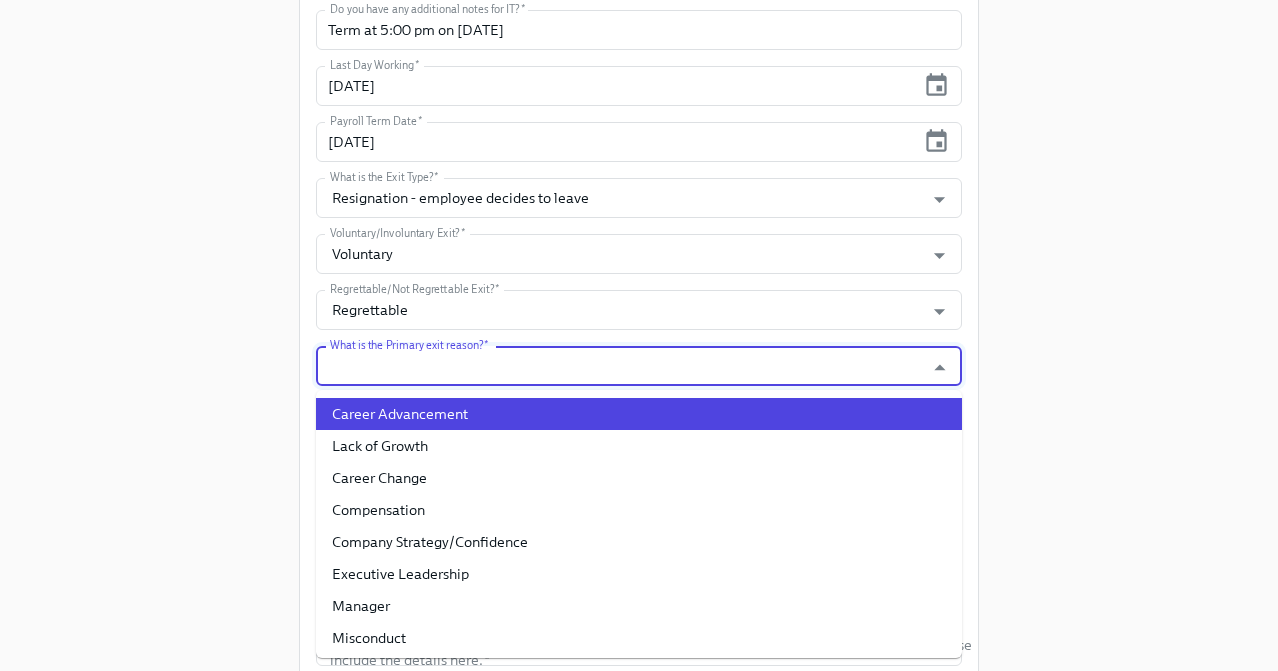 click on "Career Advancement" at bounding box center [639, 414] 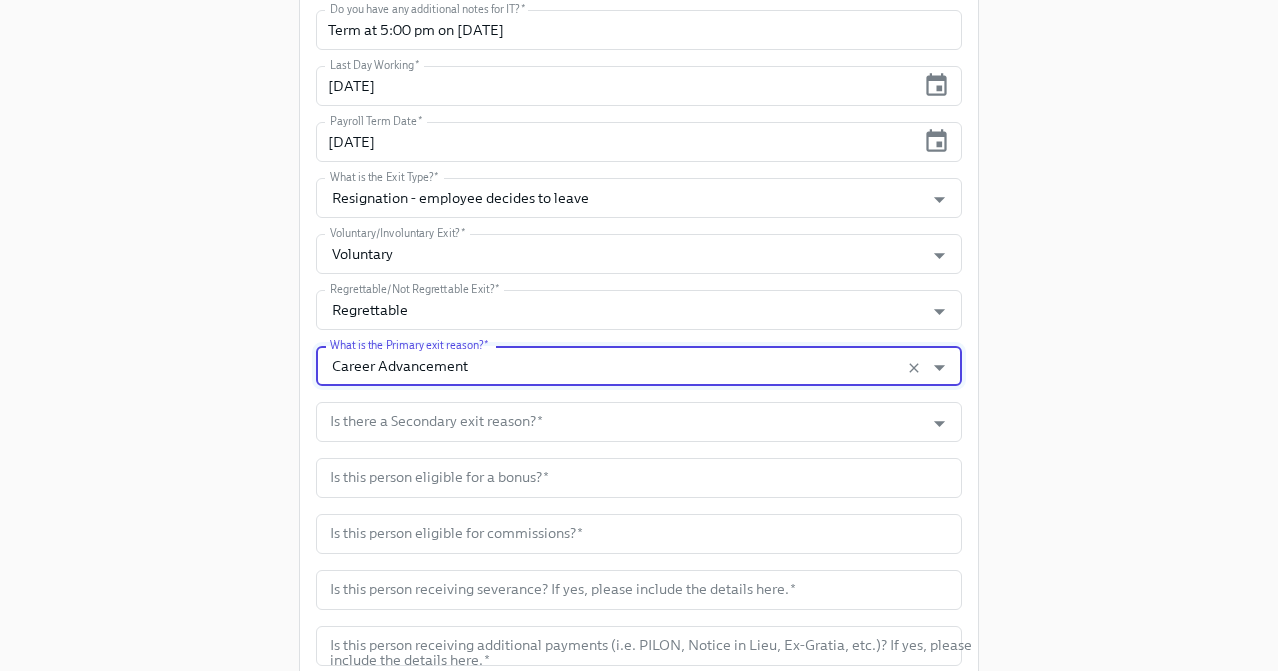 scroll, scrollTop: 564, scrollLeft: 0, axis: vertical 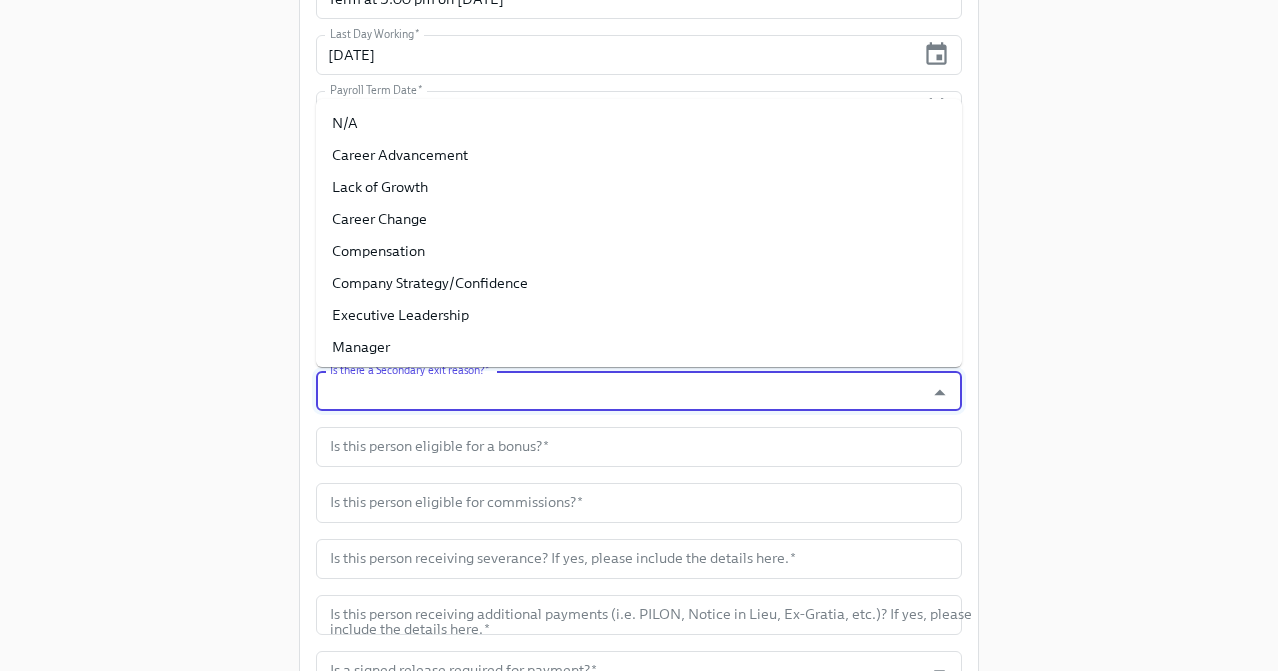 click on "Is there a Secondary exit reason?   *" at bounding box center (620, 391) 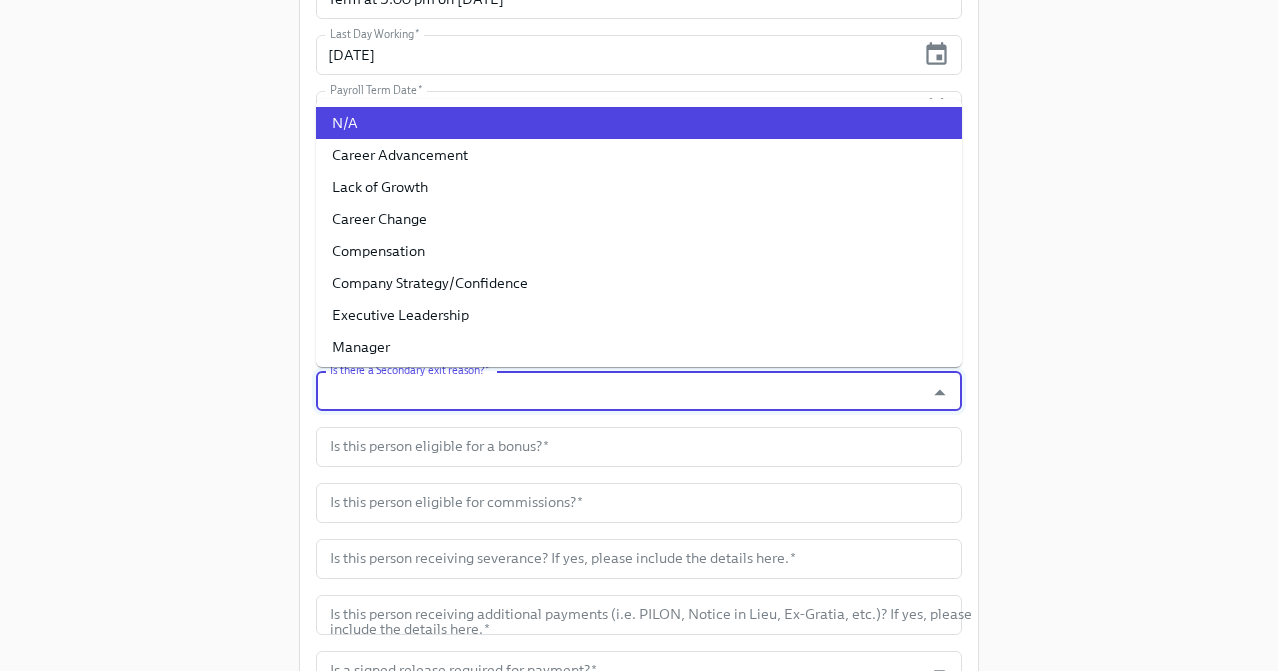 click on "N/A" at bounding box center [639, 123] 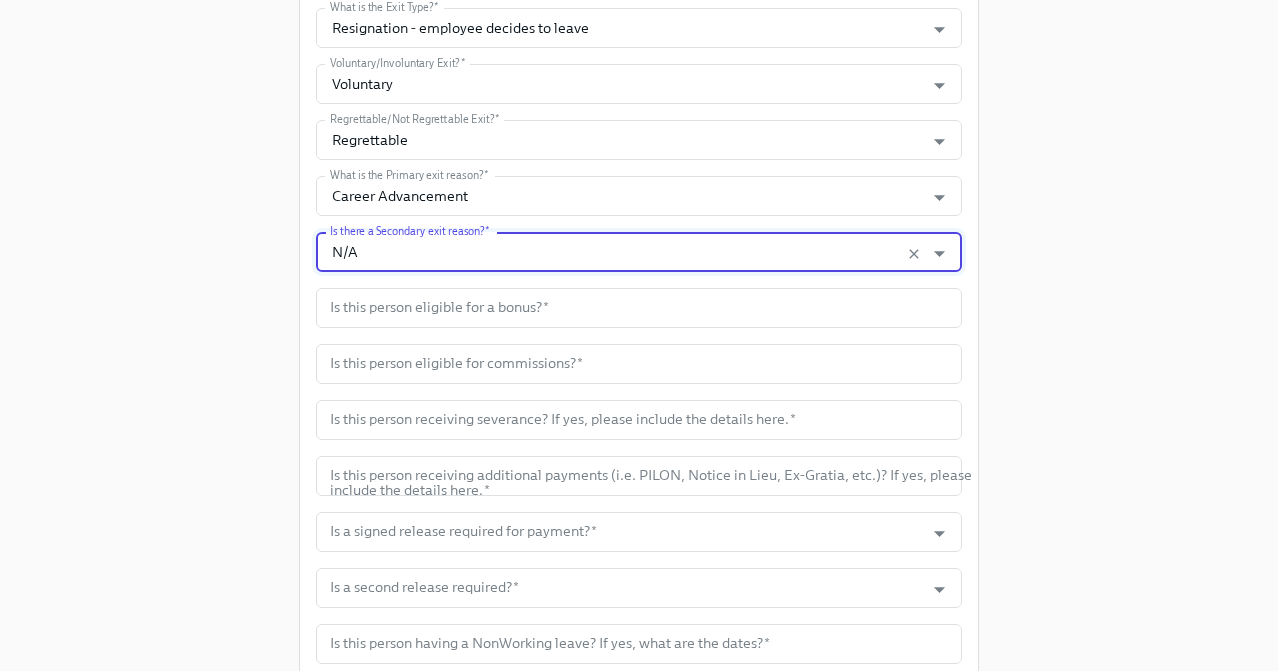 scroll, scrollTop: 728, scrollLeft: 0, axis: vertical 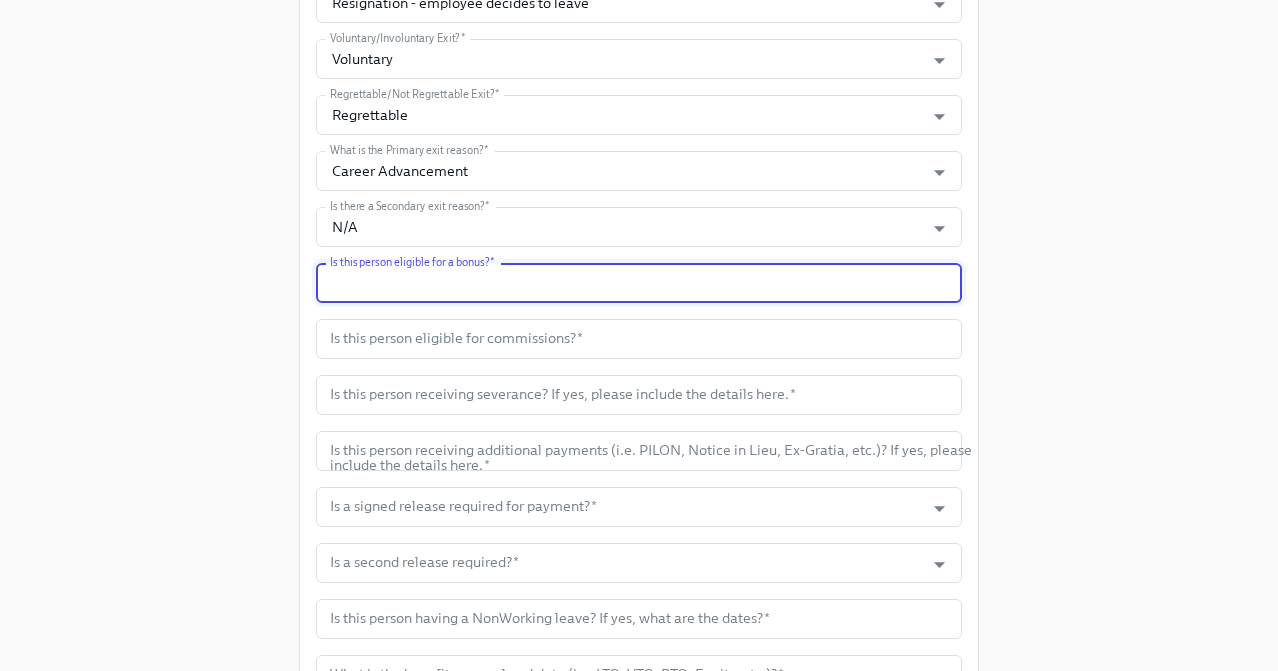 click at bounding box center (639, 283) 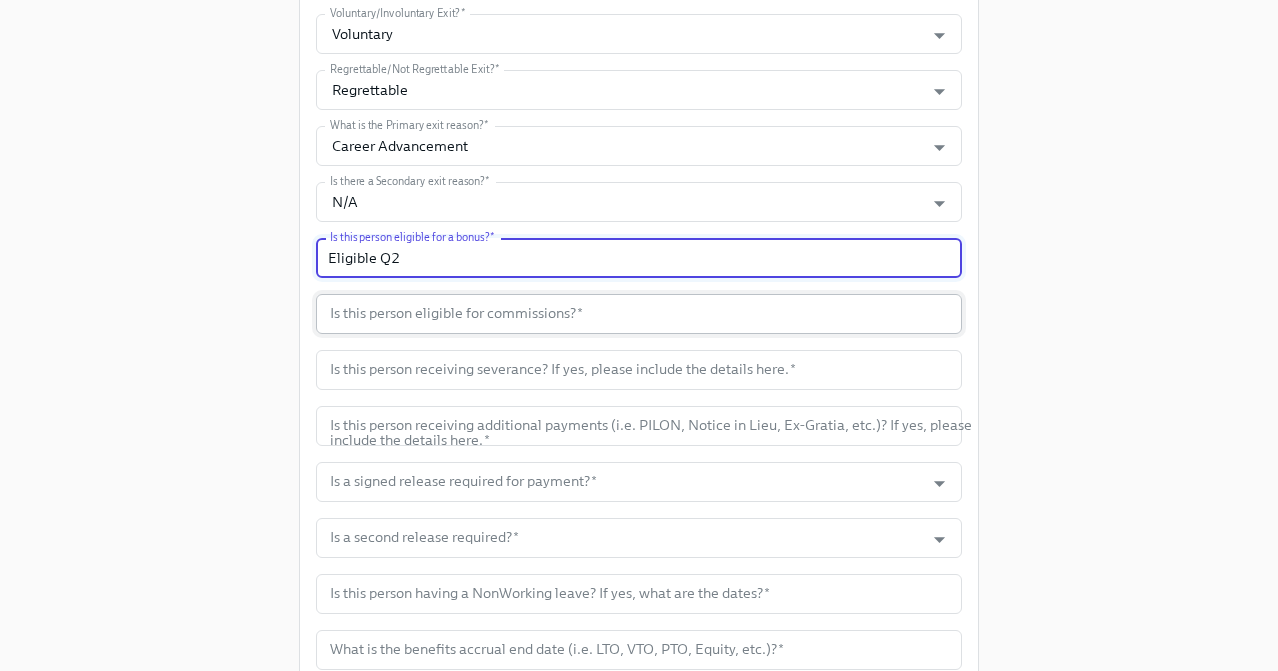 scroll, scrollTop: 752, scrollLeft: 0, axis: vertical 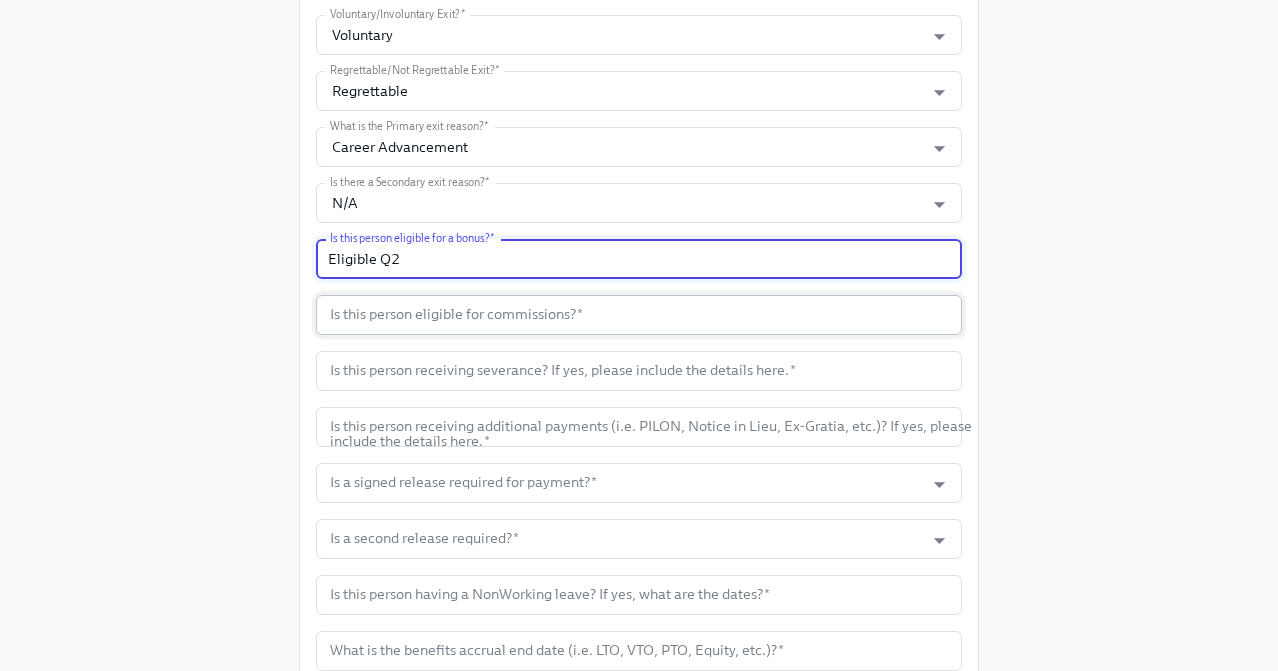 type on "Eligible Q2" 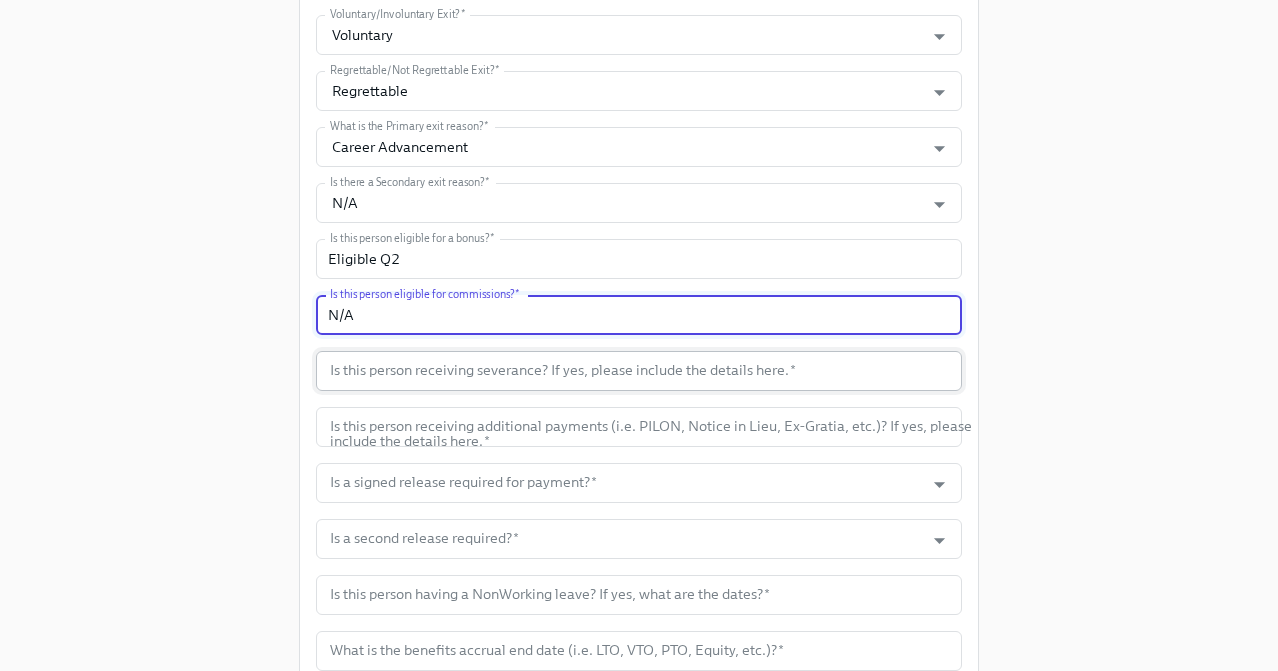type on "N/A" 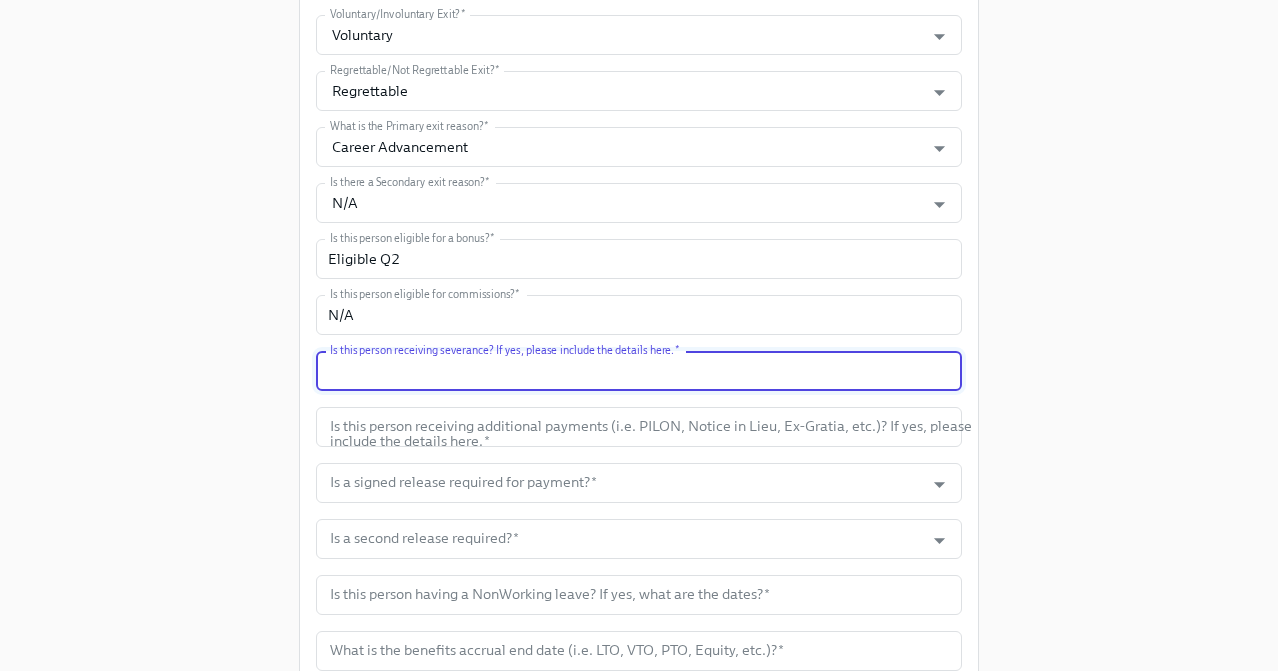 click at bounding box center [639, 371] 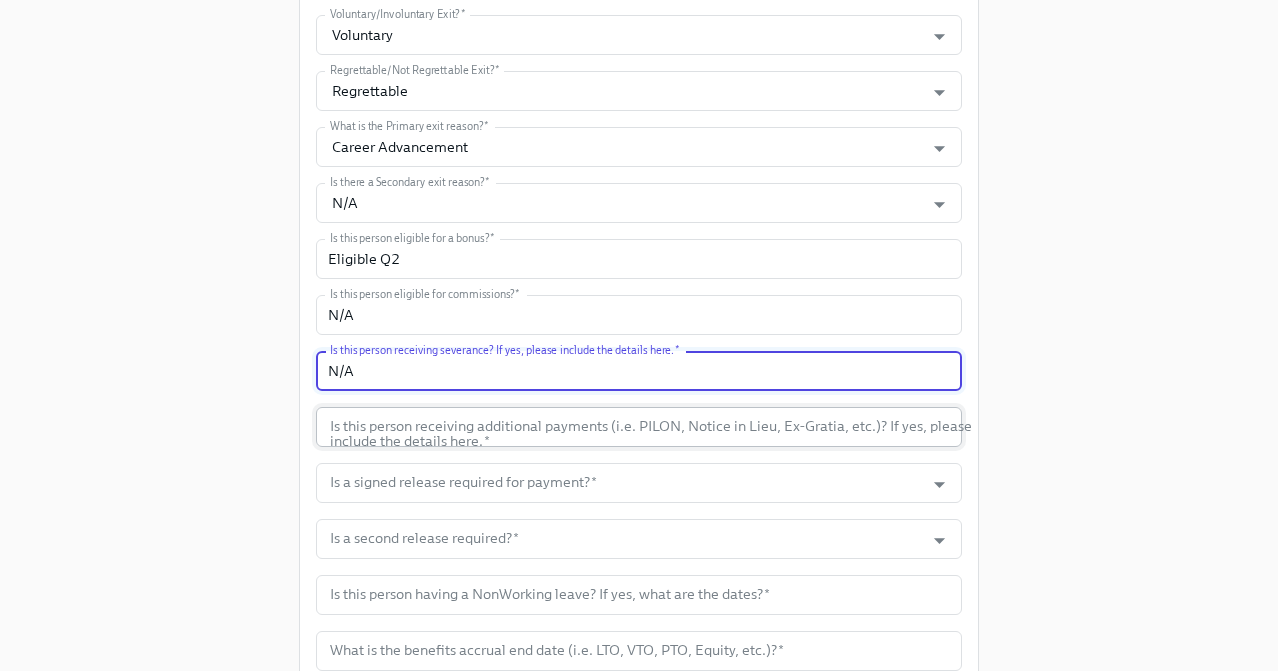 type on "N/A" 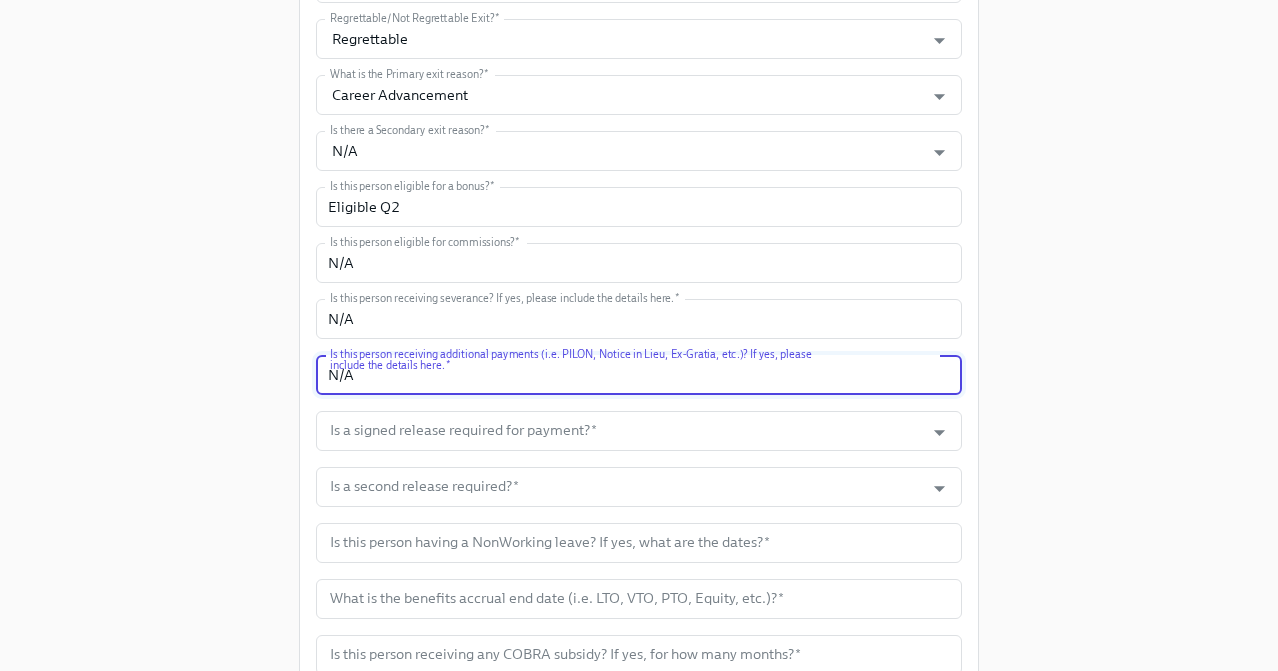 scroll, scrollTop: 805, scrollLeft: 0, axis: vertical 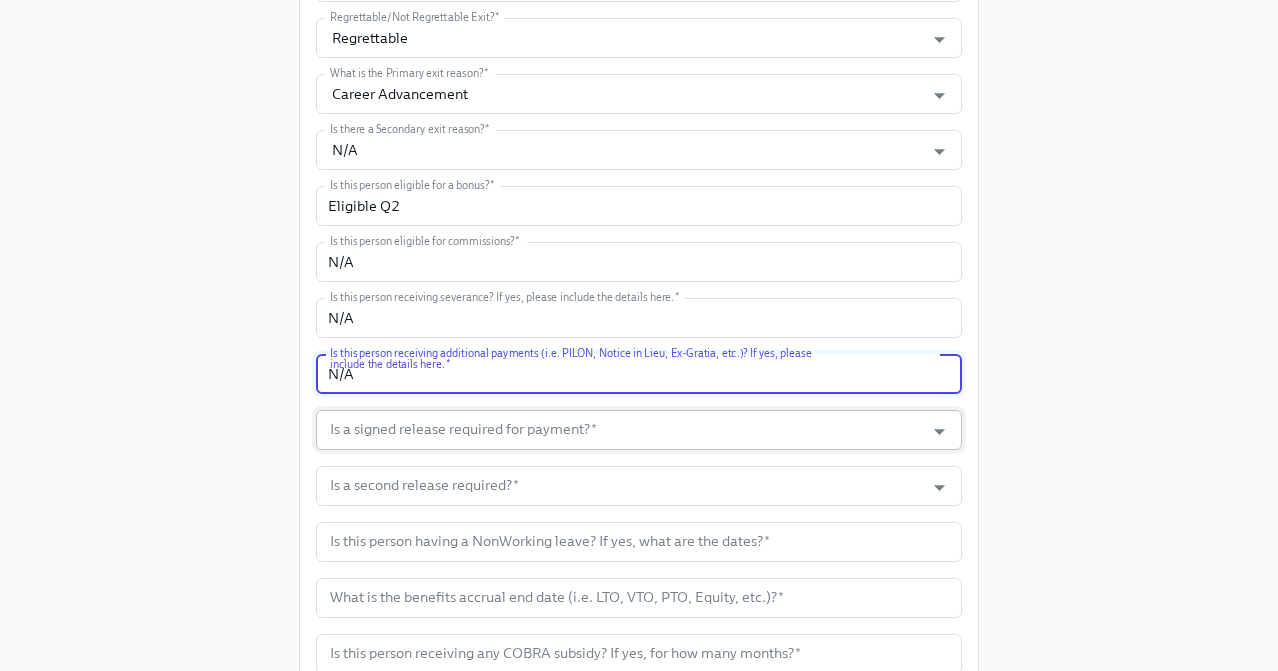 type on "N/A" 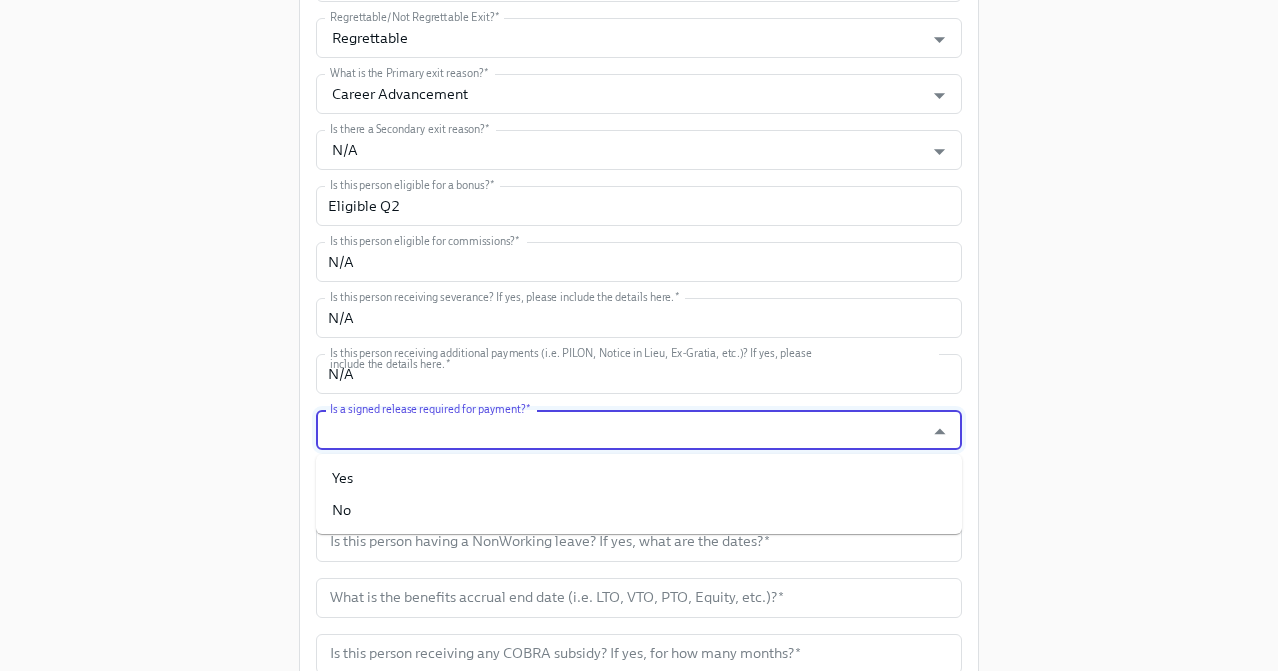click on "Is a signed release required for payment?   *" at bounding box center [620, 430] 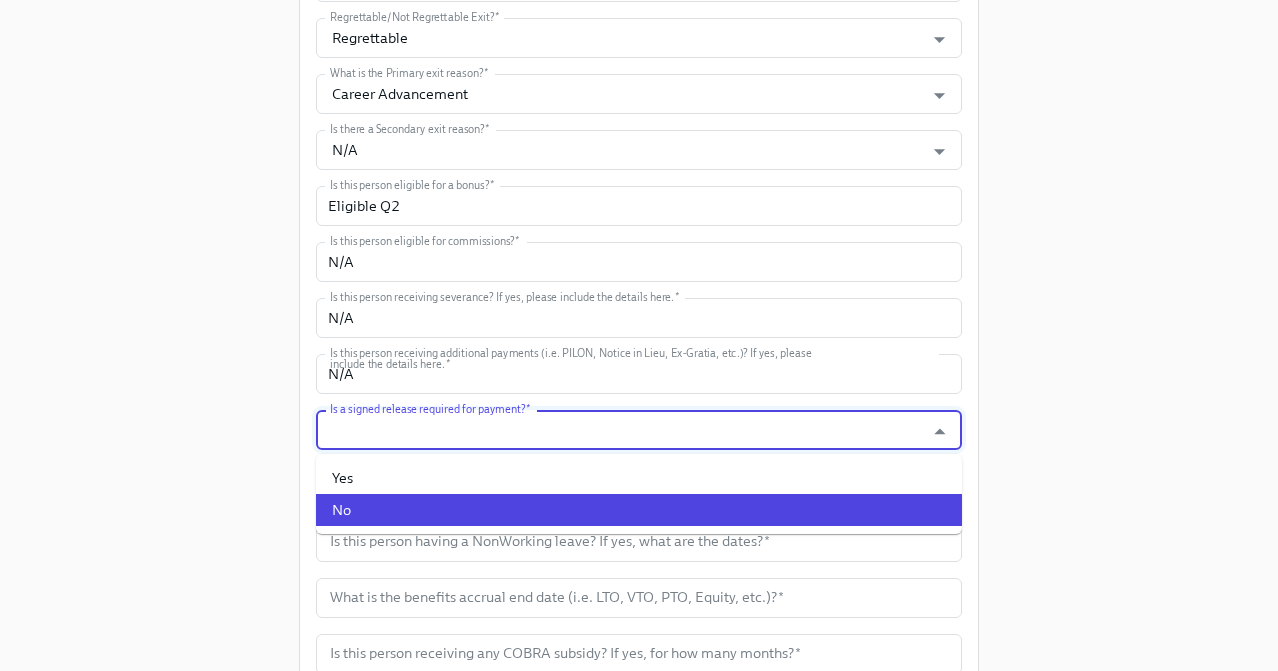 click on "No" at bounding box center (639, 510) 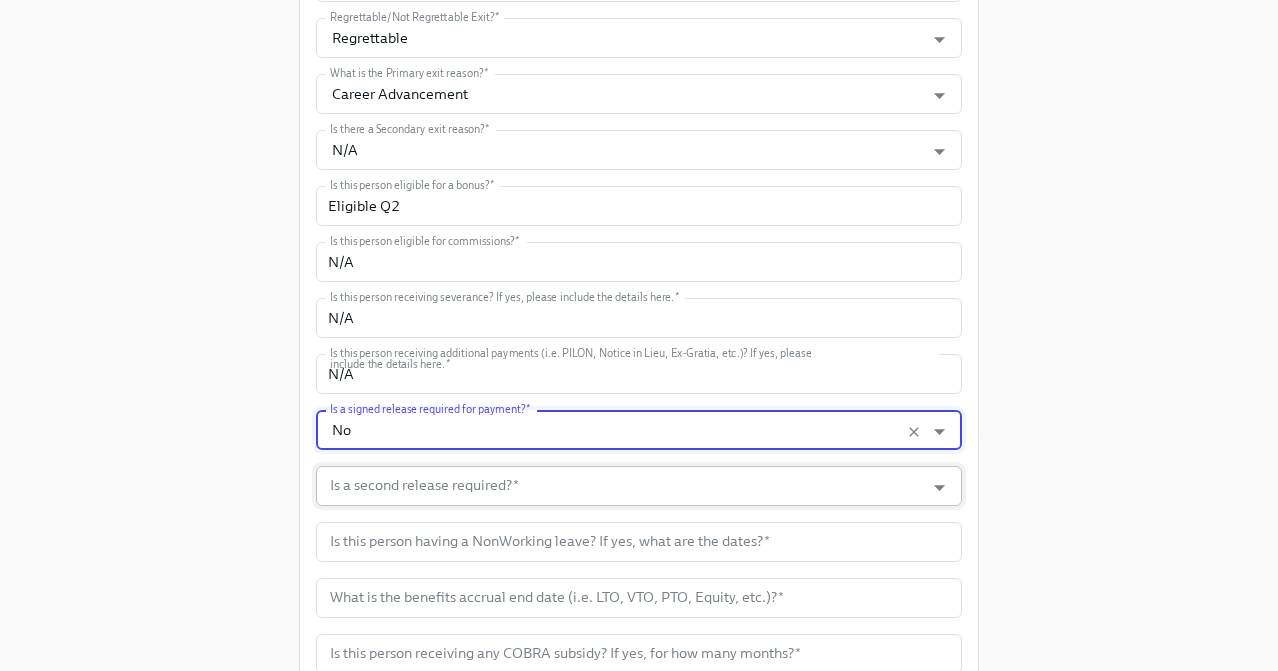 click on "Is a second release required?   *" at bounding box center [620, 486] 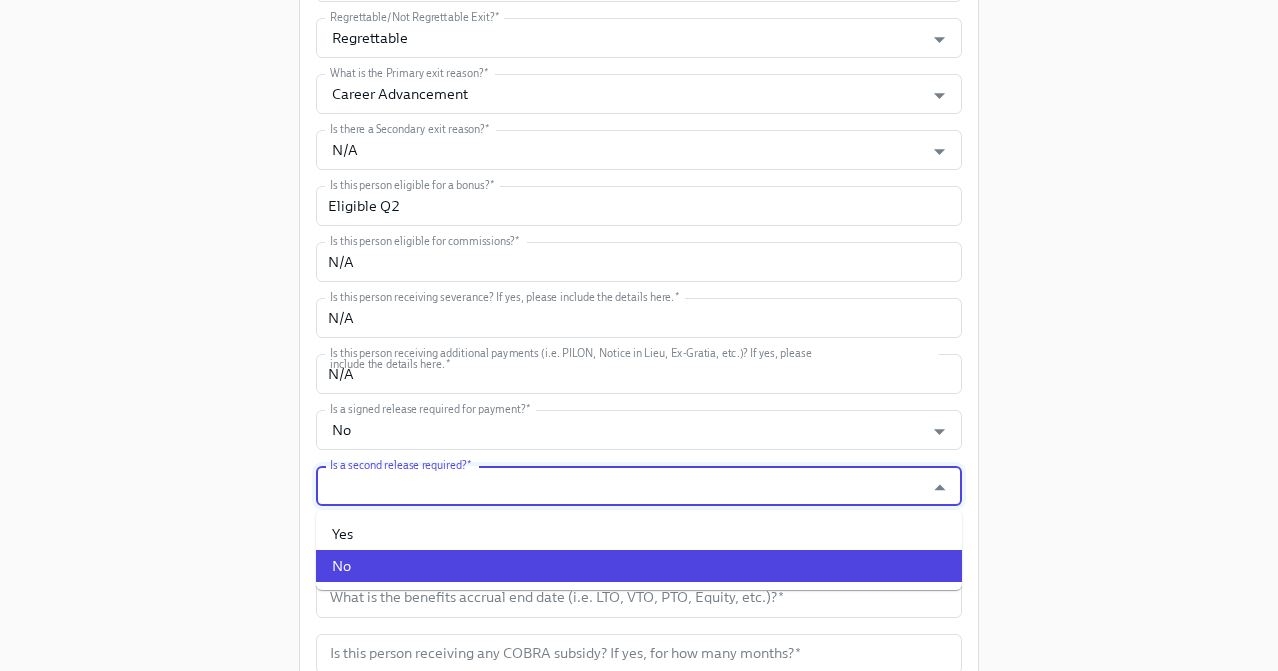 click on "No" at bounding box center (639, 566) 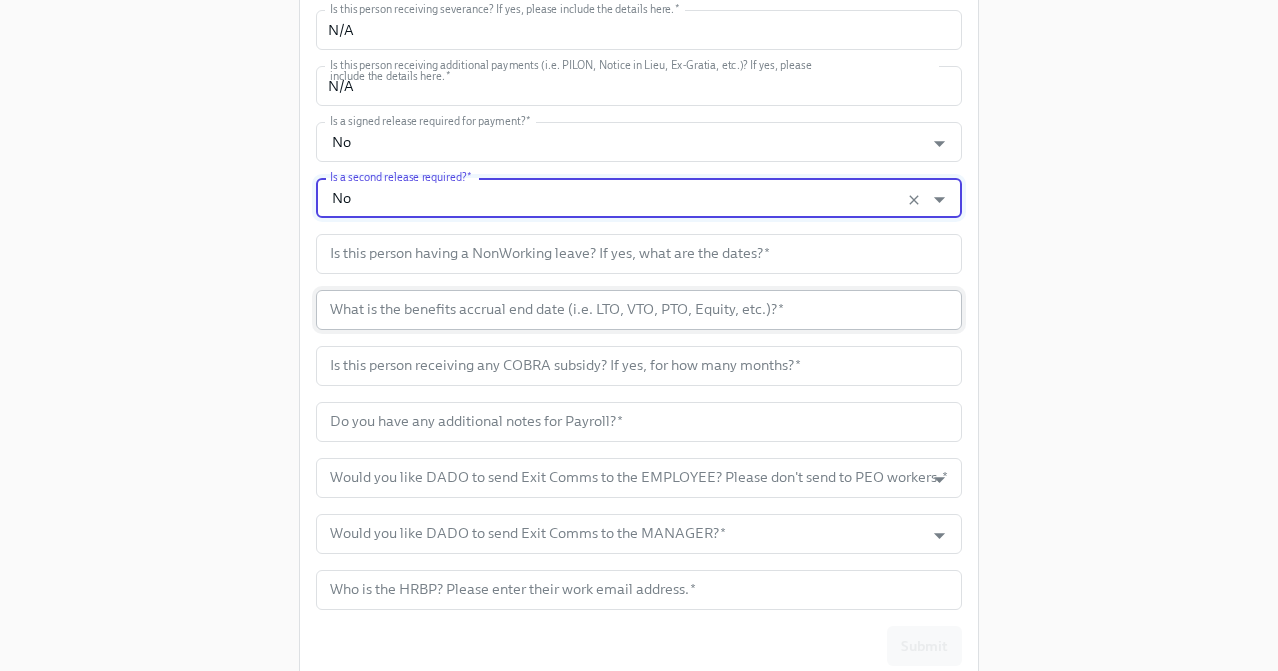 scroll, scrollTop: 1094, scrollLeft: 0, axis: vertical 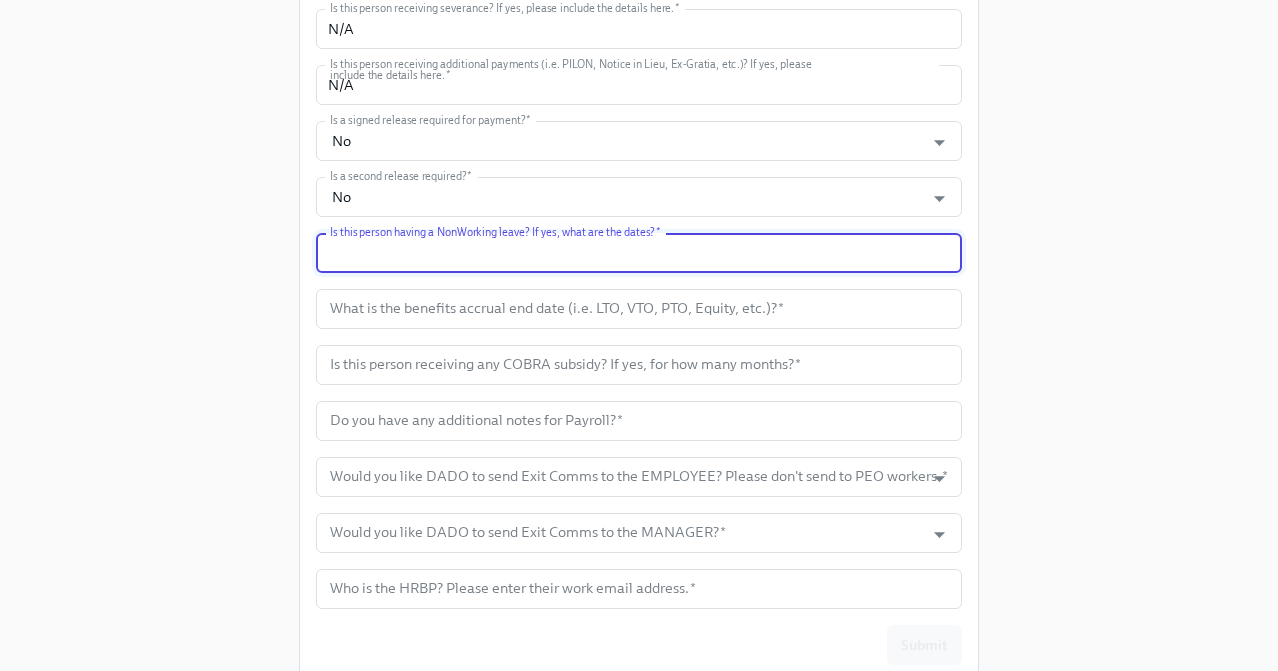 click at bounding box center (639, 253) 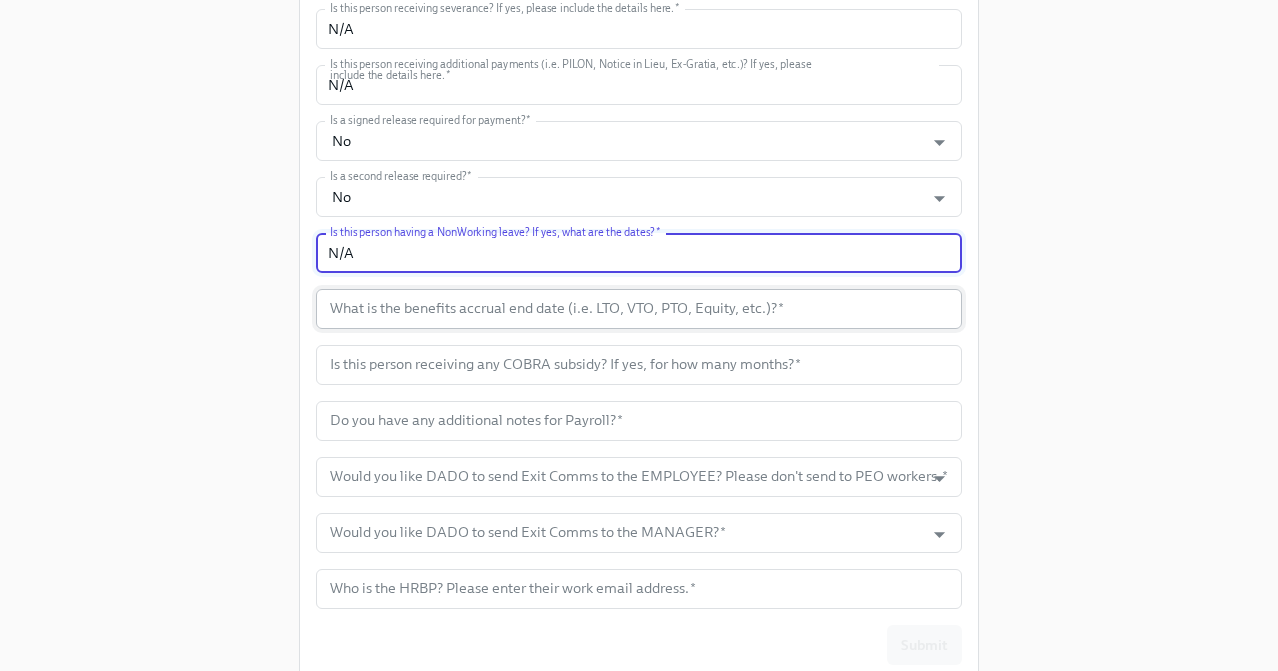 type on "N/A" 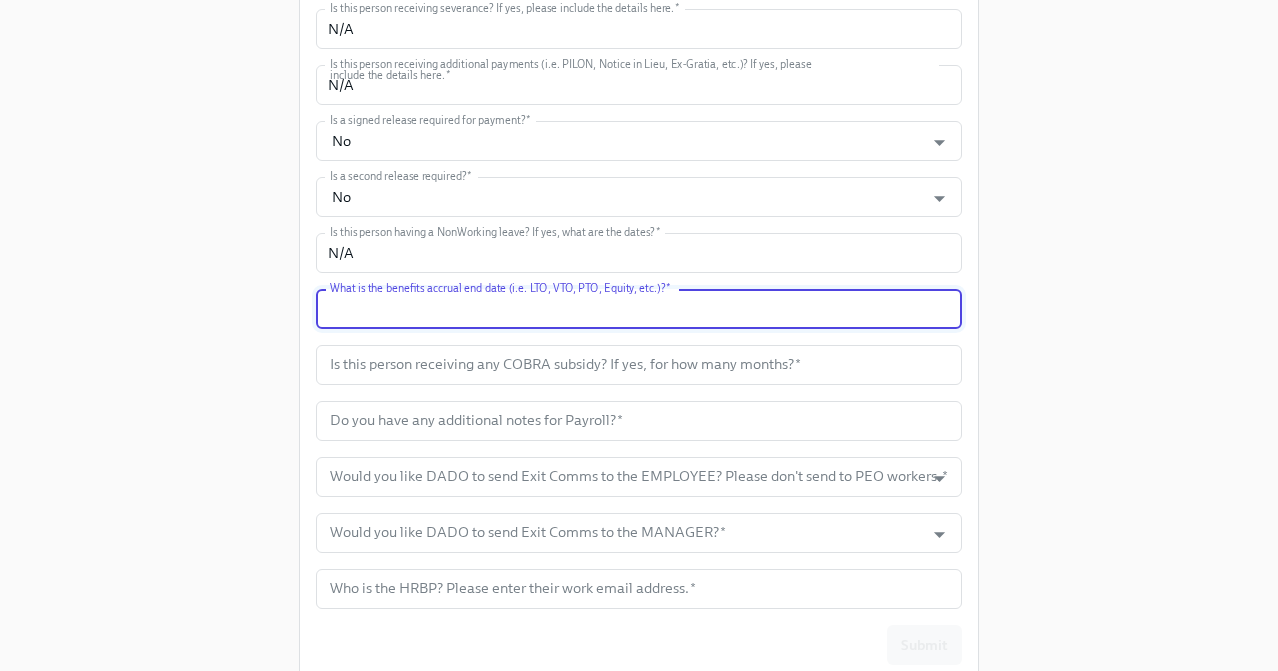 click at bounding box center [639, 309] 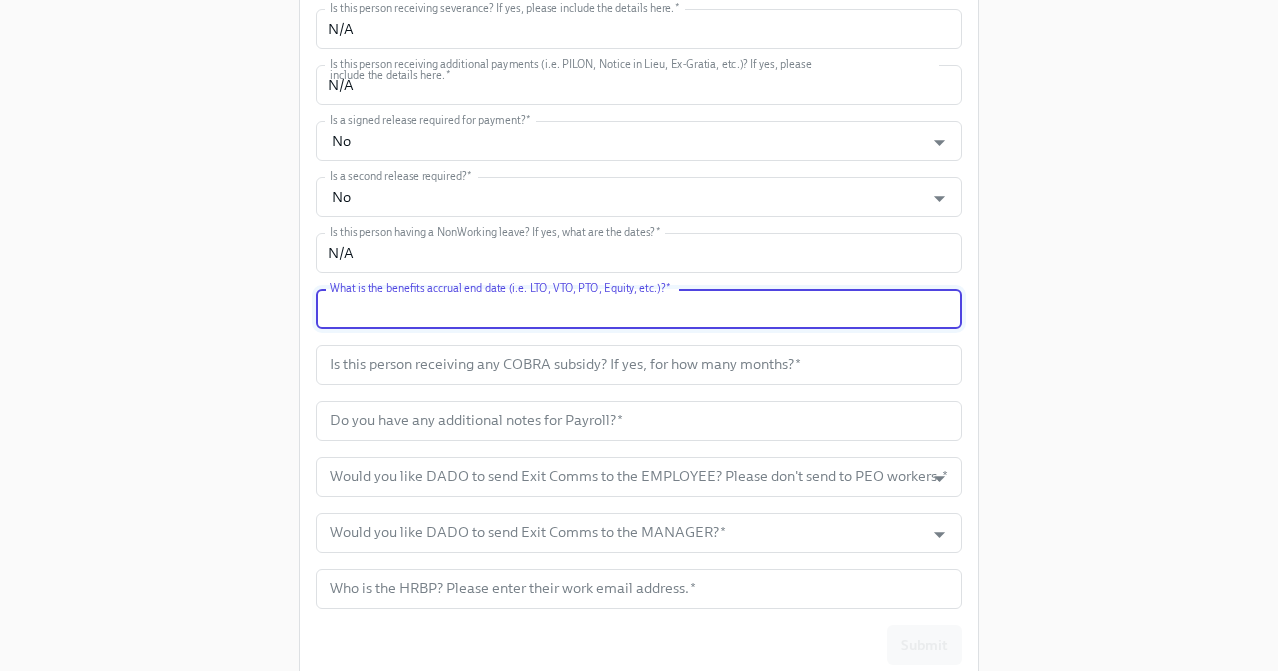 click on "Enrollment Form Offboarding Experience Please enter the necessary information for this termination. If you have any questions, please reach out to Austin Tibbatts or Carolina Ramos. First Name   * Jayant First Name  * Last Name   * Jain Last Name  * Work Email   * jayant.jain@mixpanel.com Work Email  * Who should get IT Access for this person's accounts?   * Ballav Bihani ballav.bihani@mixpanel.com Who should get IT Access for this person's accounts?  * Do you have any additional notes for IT?   * Term at 5:00 pm on 08/08/2025 Do you have any additional notes for IT?  * Last Day Working   * 08/08/2025 Last Day Working  * Payroll Term Date   * 08/08/2025 Payroll Term Date  * What is the Exit Type?   * Resignation - employee decides to leave What is the Exit Type?  * Voluntary/Involuntary Exit?   * Voluntary Voluntary/Involuntary Exit?  * Regrettable/Not Regrettable Exit?   * Regrettable Regrettable/Not Regrettable Exit?  * What is the Primary exit reason?   * Career Advancement" at bounding box center (639, -198) 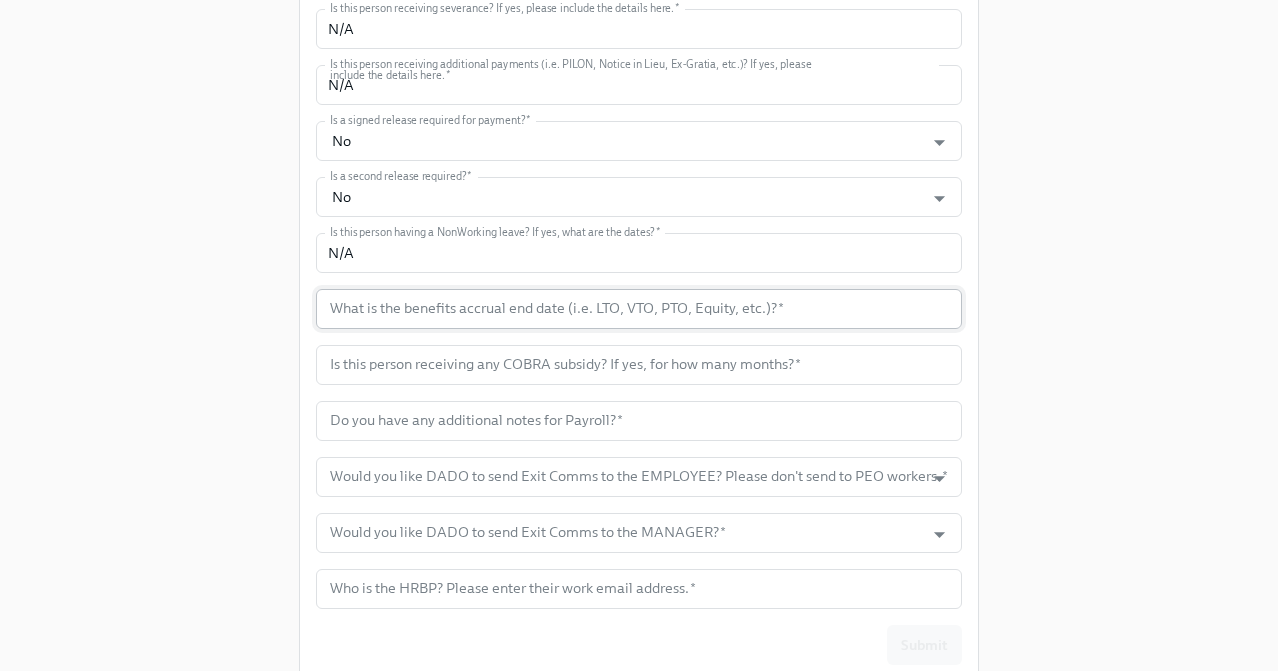 click at bounding box center [639, 309] 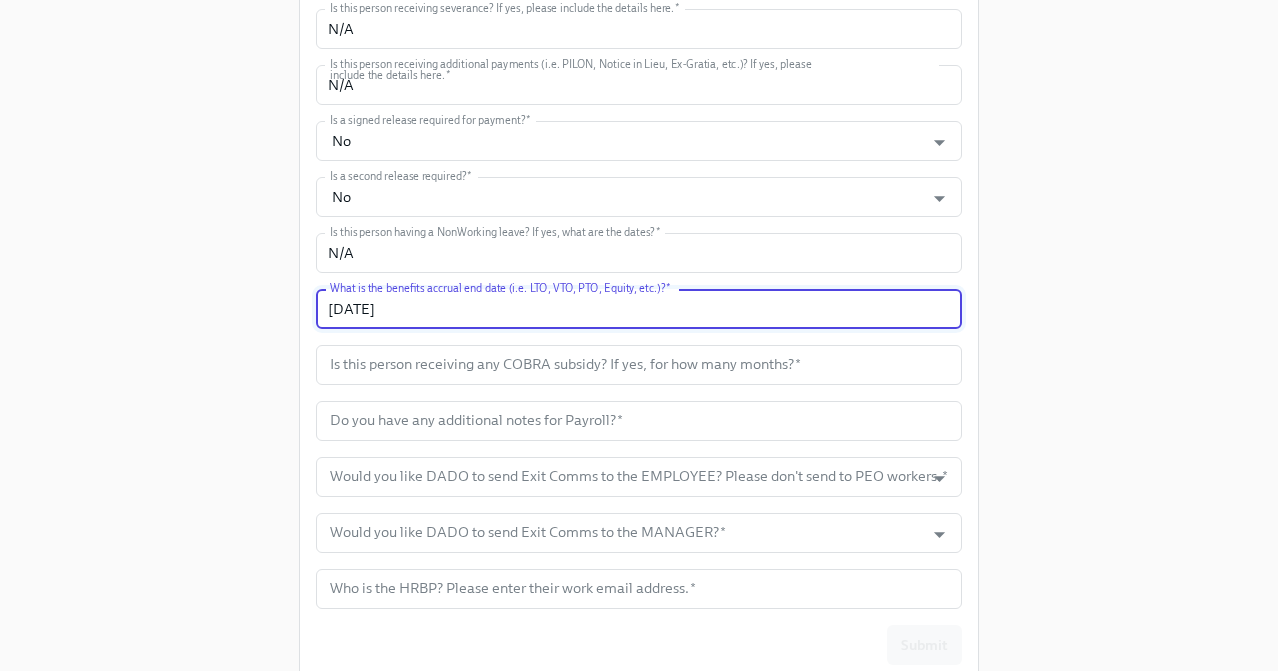 type on "[DATE]" 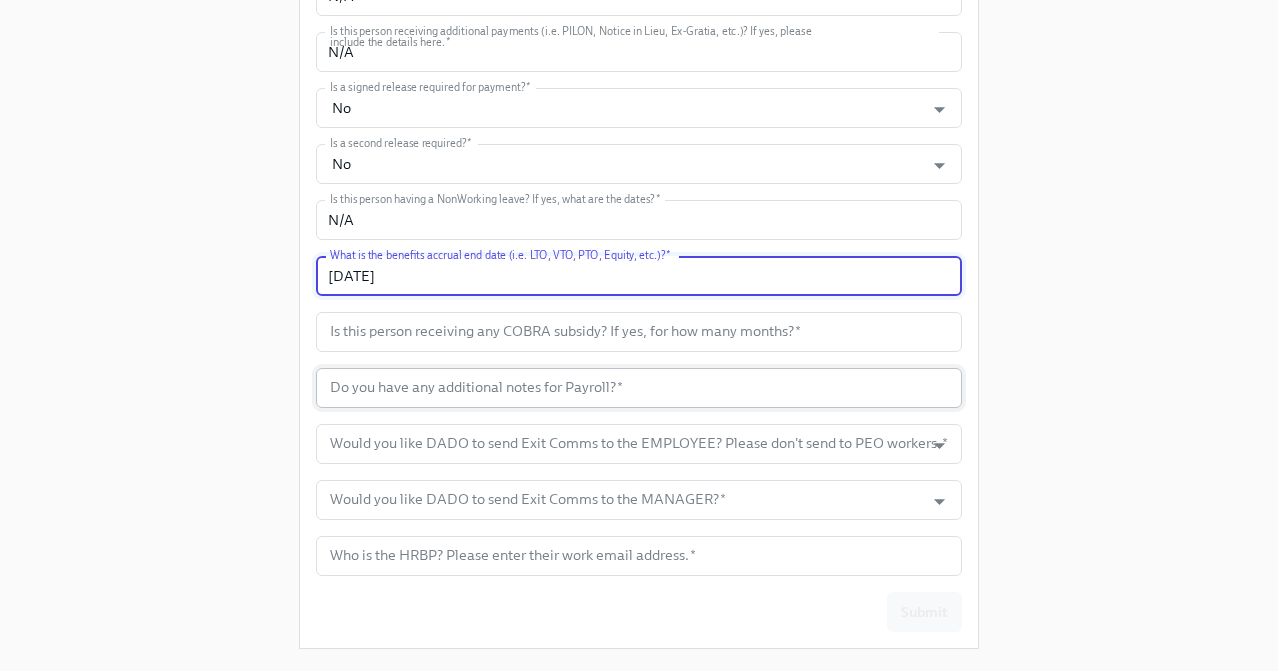 scroll, scrollTop: 1130, scrollLeft: 0, axis: vertical 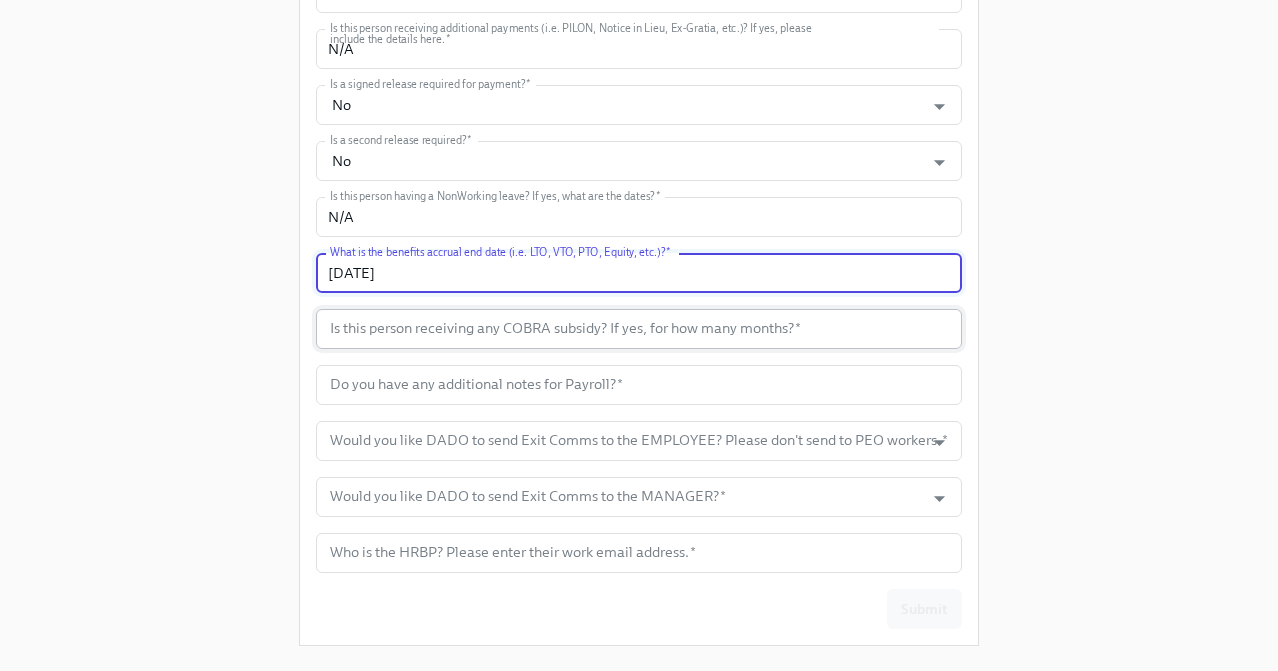 click at bounding box center (639, 329) 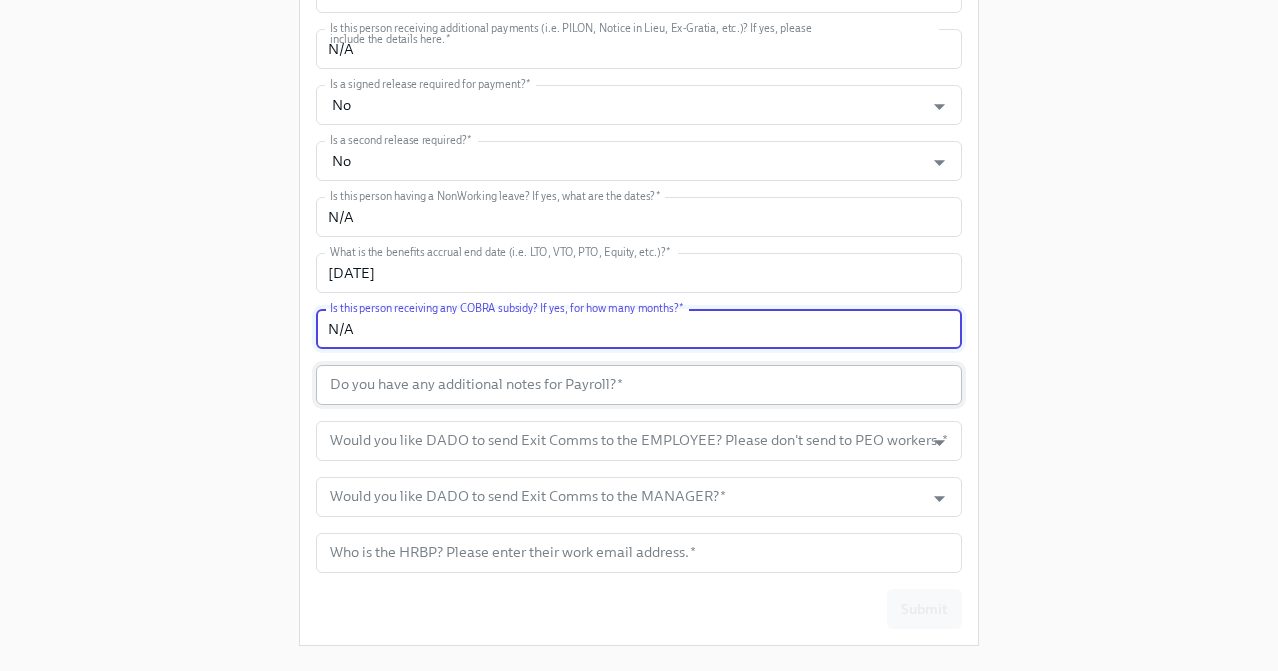 type on "N/A" 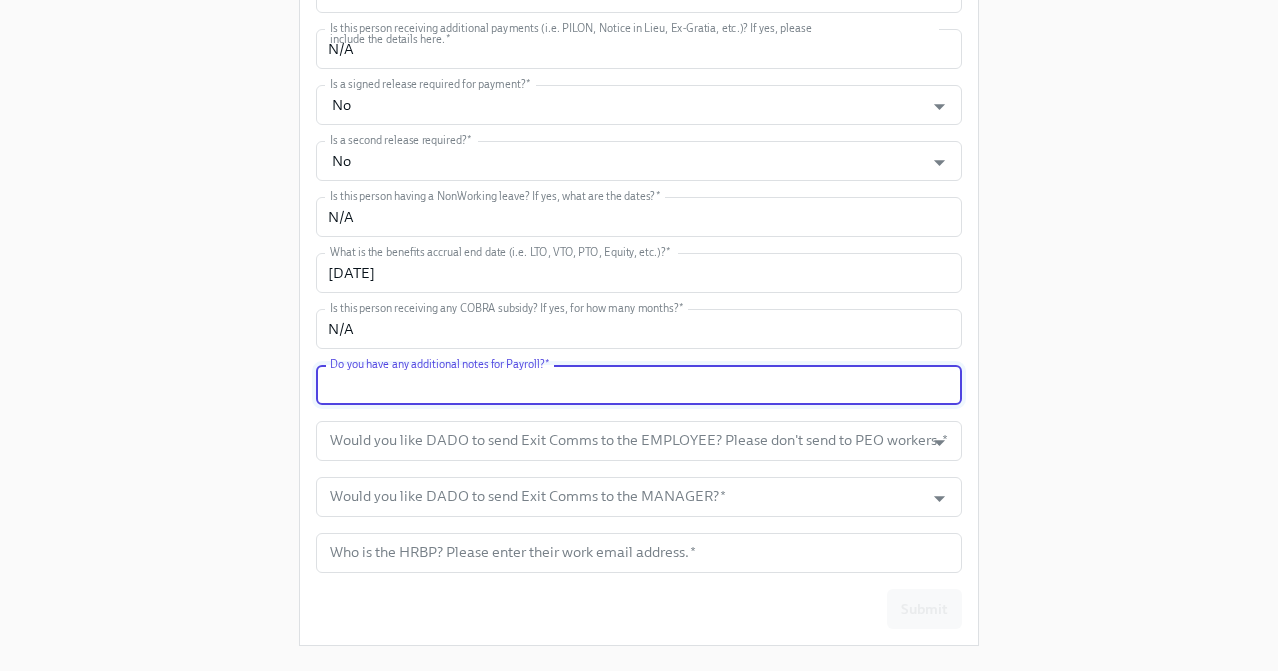 click at bounding box center (639, 385) 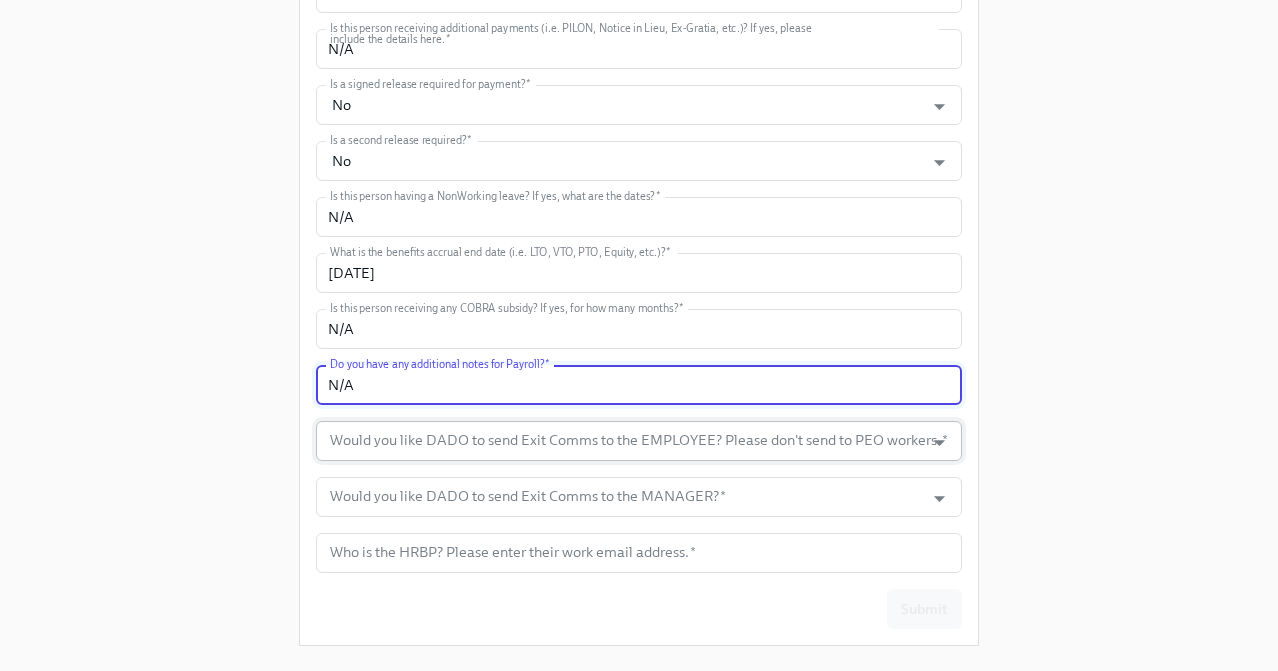 type on "N/A" 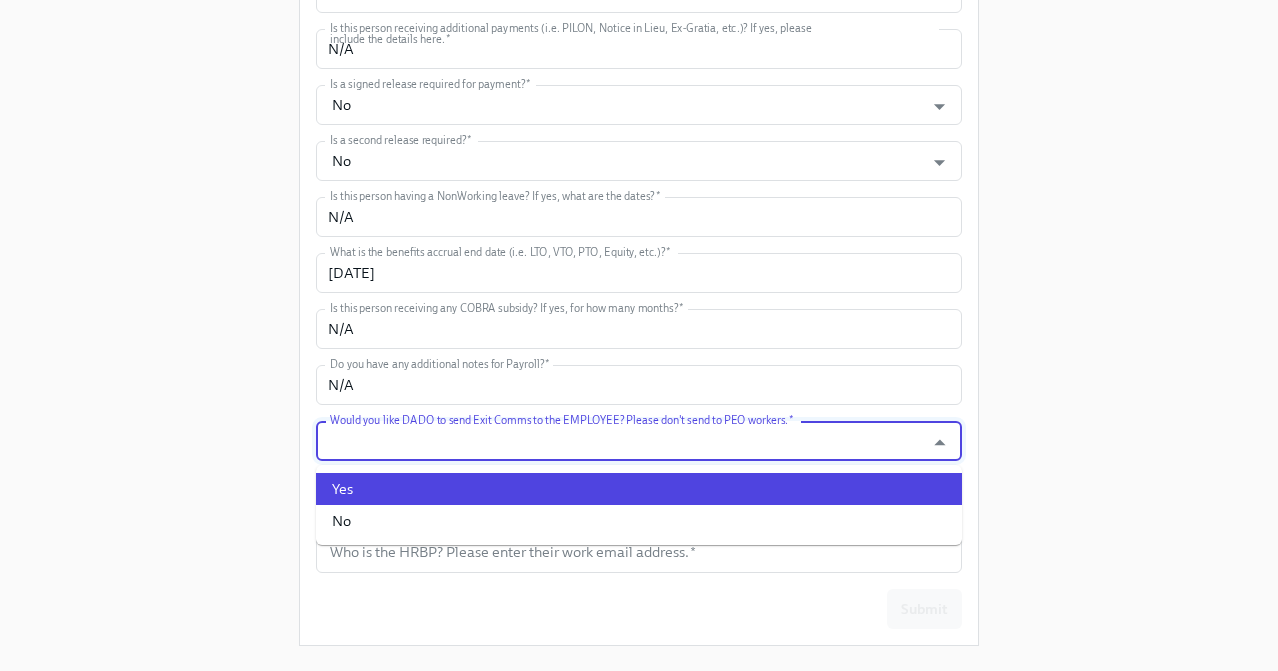 click on "Yes" at bounding box center (639, 489) 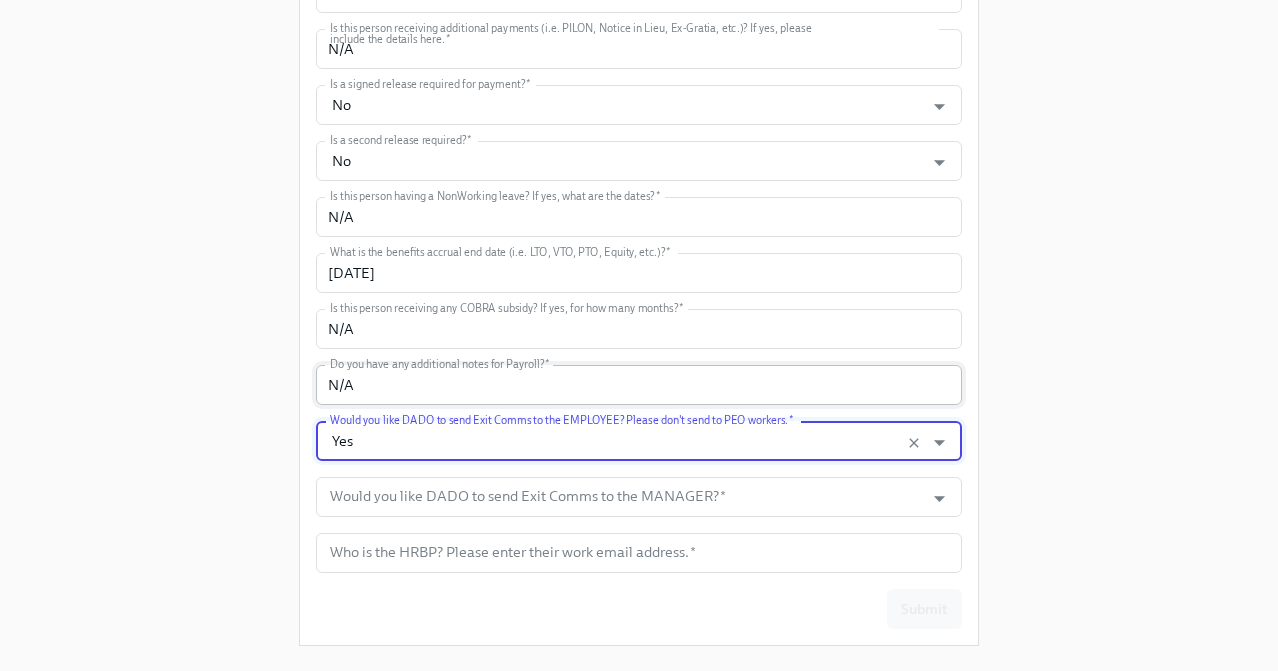 scroll, scrollTop: 1169, scrollLeft: 0, axis: vertical 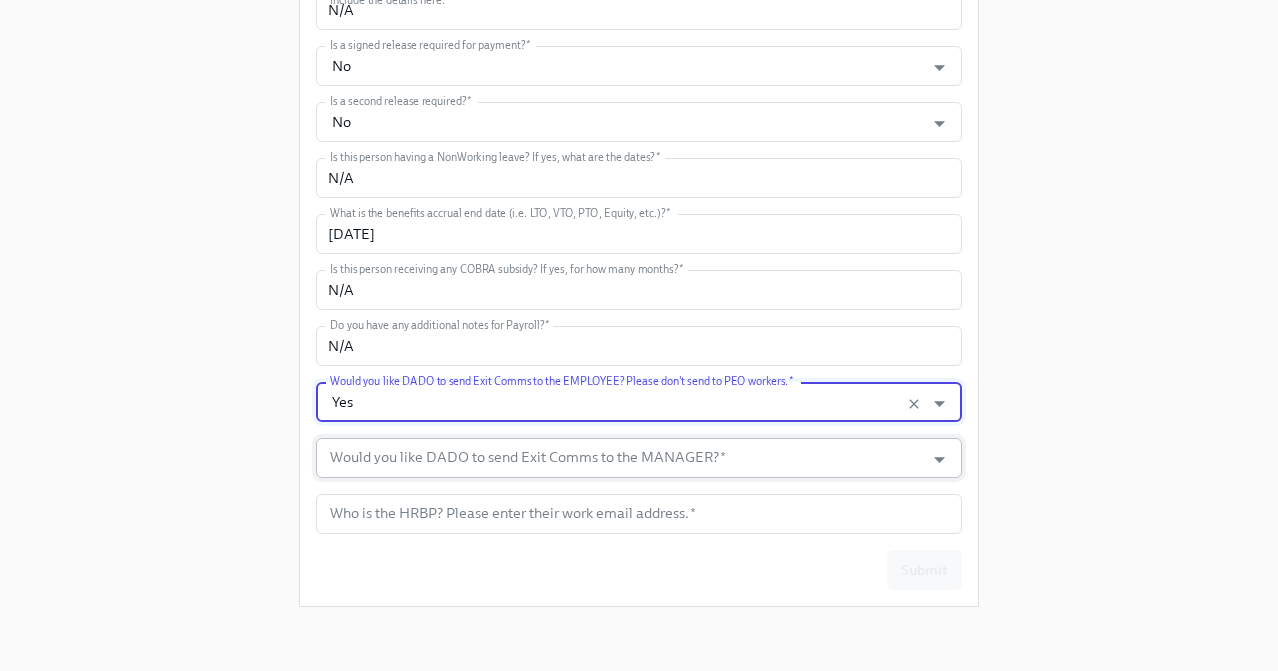 click on "Would you like DADO to send Exit Comms to the MANAGER?   *" at bounding box center [620, 458] 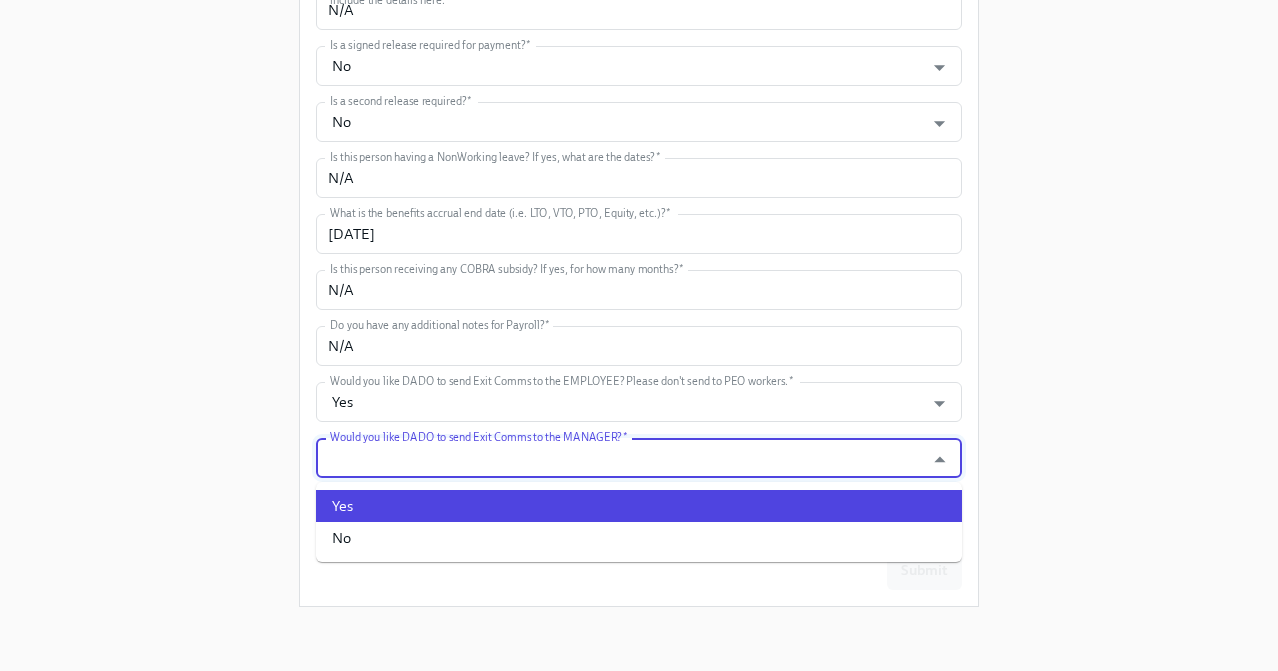 click on "Yes" at bounding box center [639, 506] 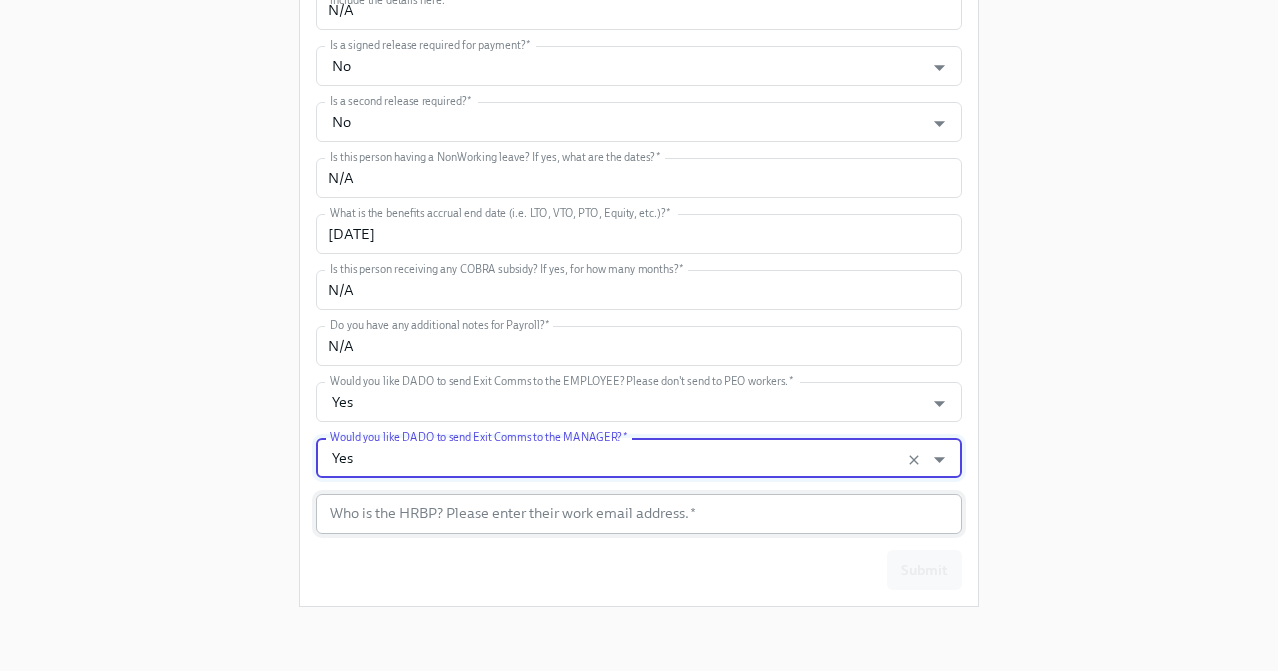 scroll, scrollTop: 1168, scrollLeft: 0, axis: vertical 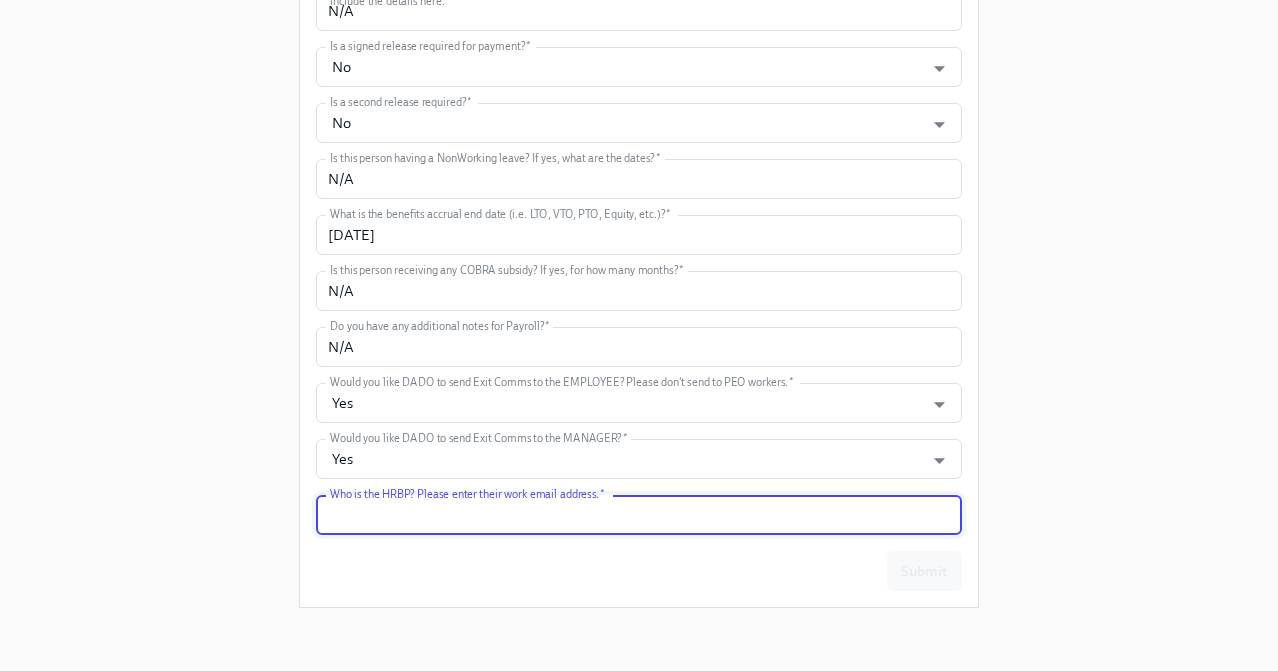 click at bounding box center [639, 515] 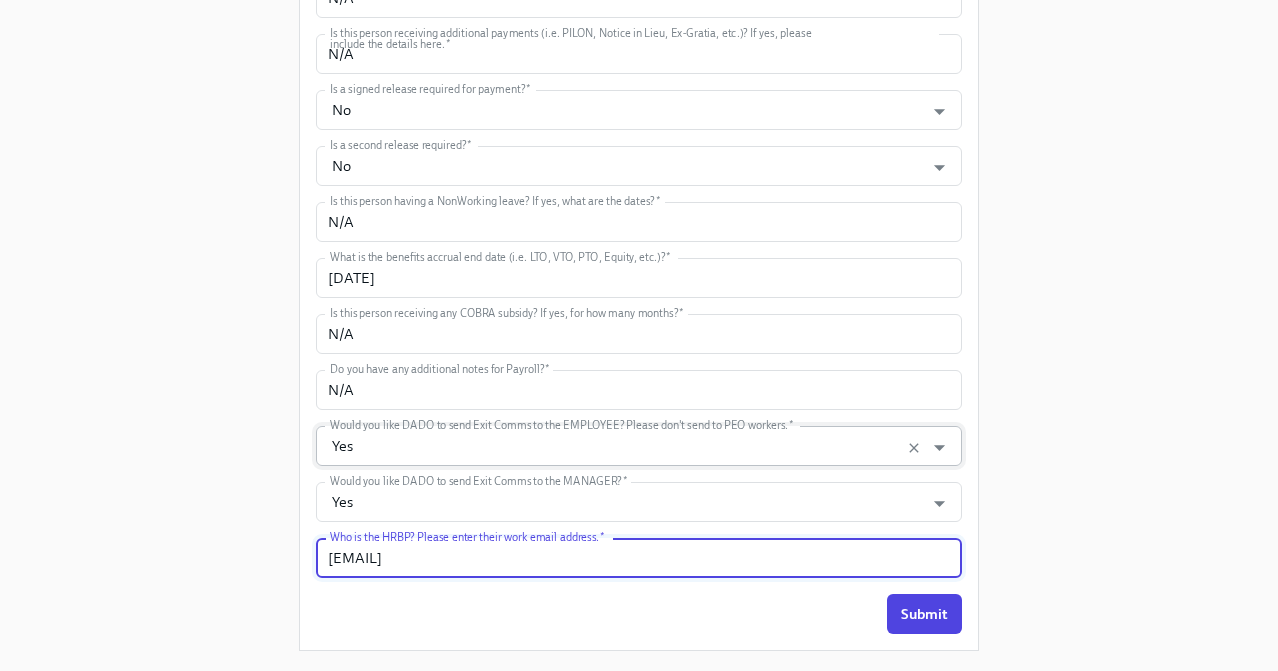 scroll, scrollTop: 1169, scrollLeft: 0, axis: vertical 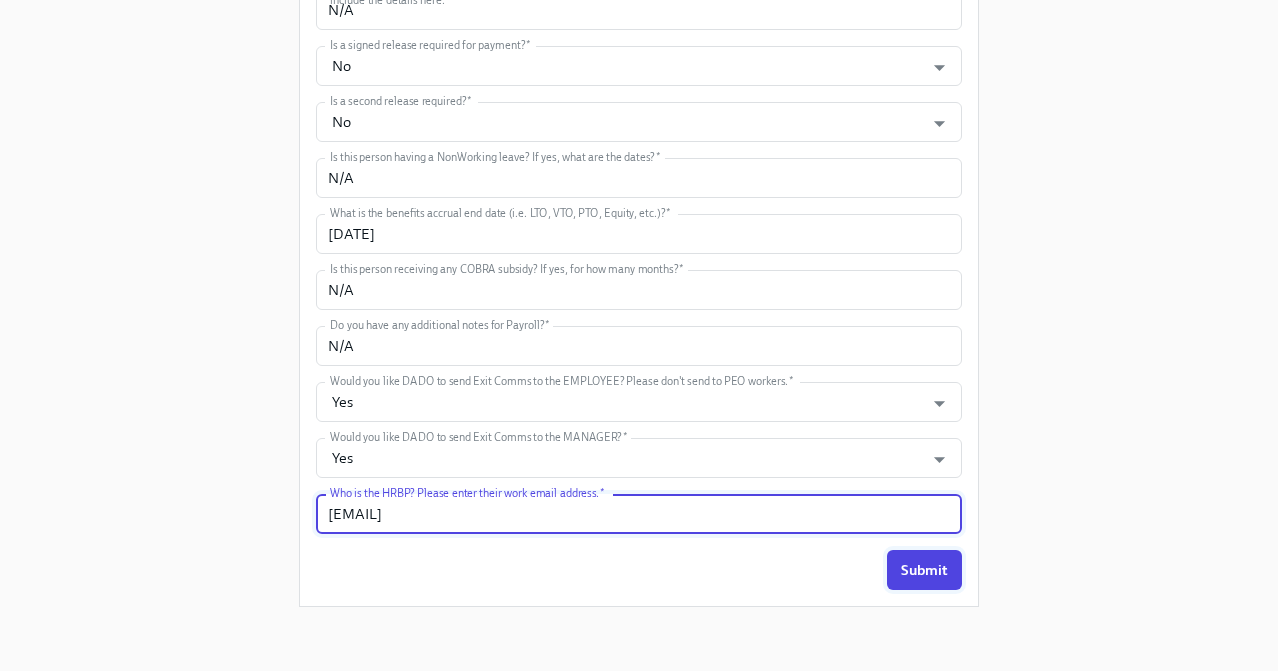 type on "austin.tibbatts@mixpanel.com" 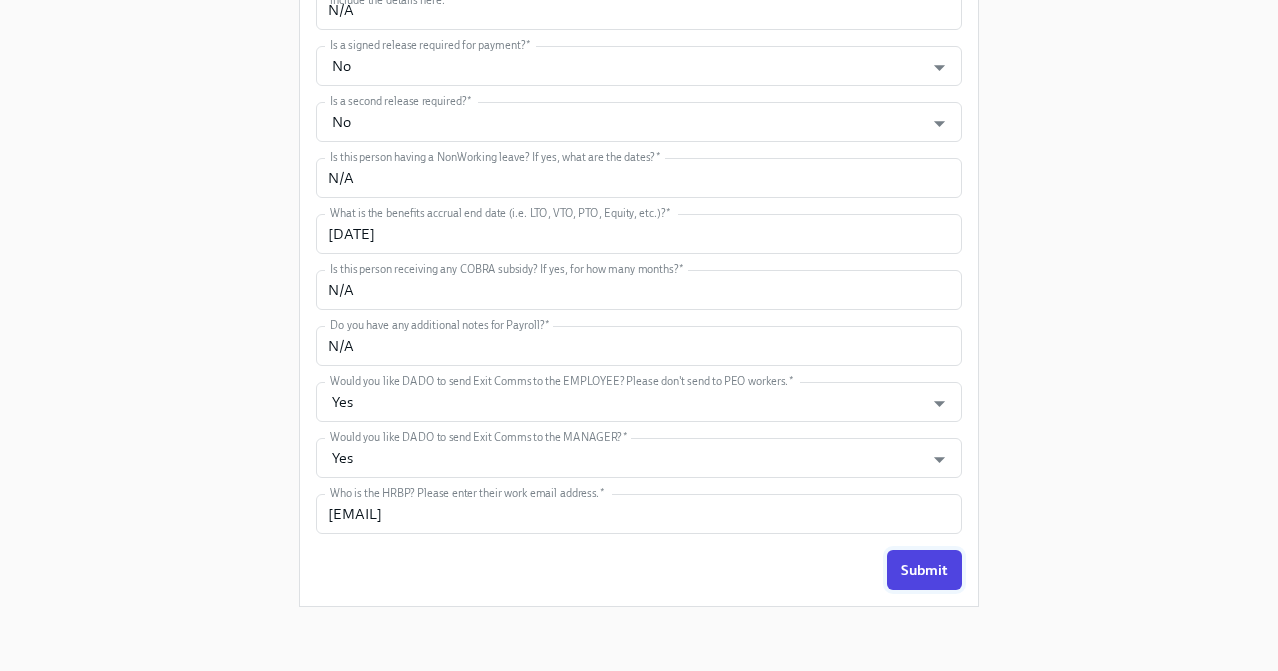 click on "Submit" at bounding box center [924, 570] 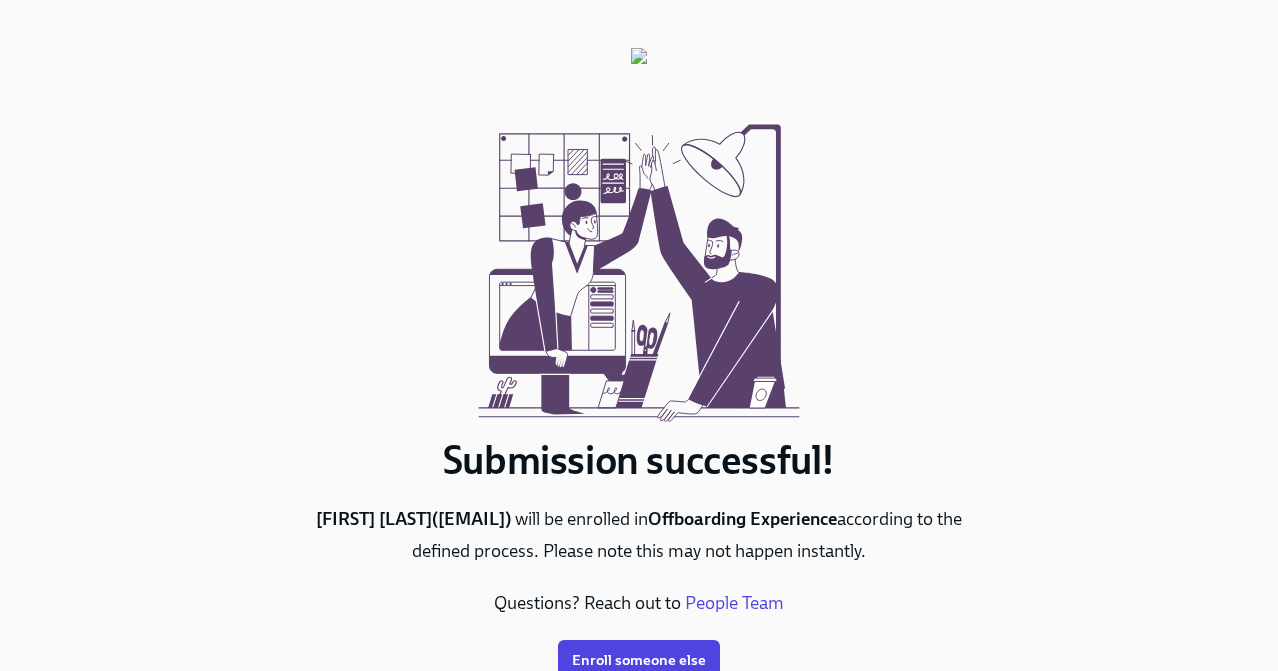 scroll, scrollTop: 73, scrollLeft: 0, axis: vertical 